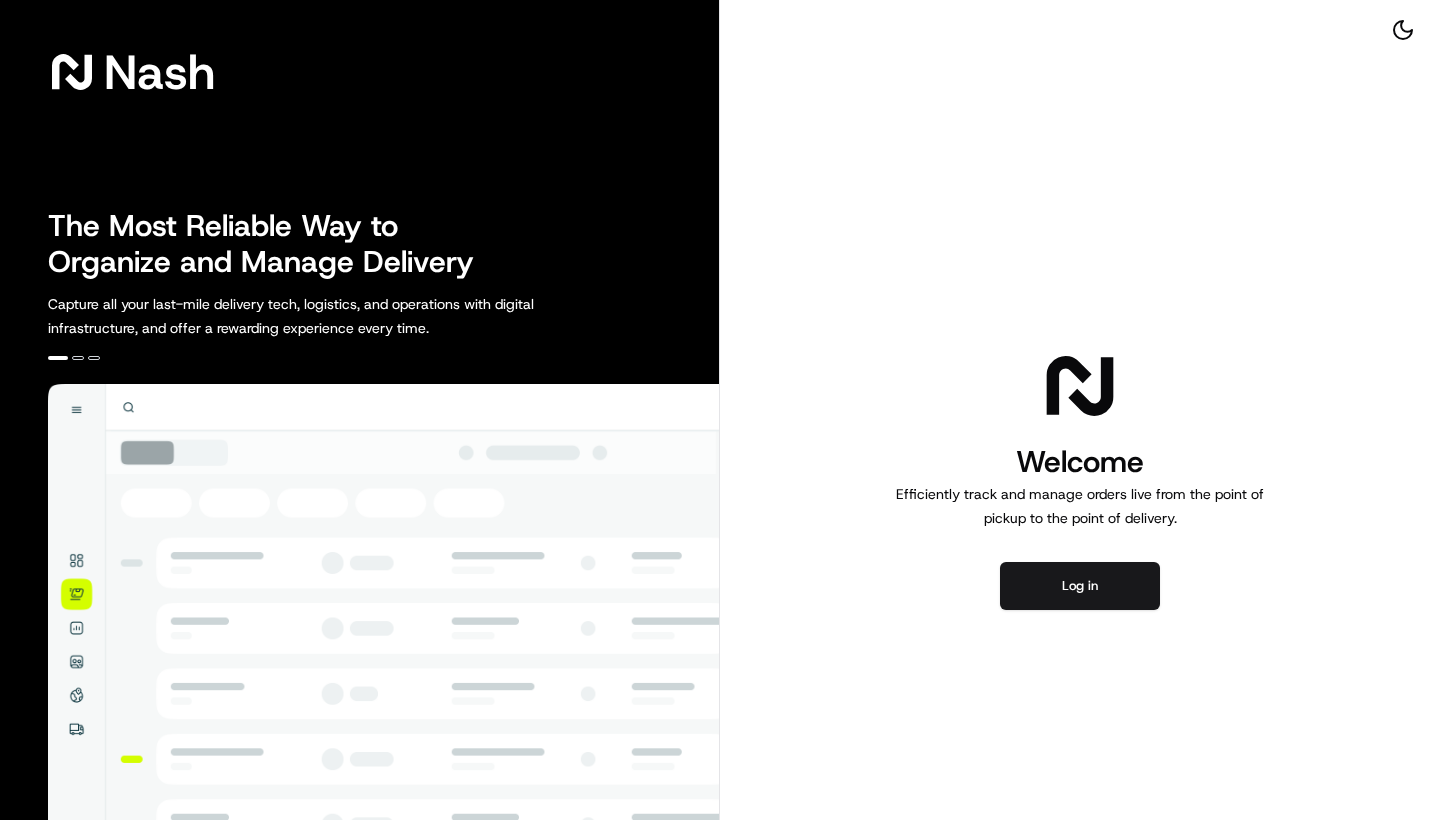 scroll, scrollTop: 0, scrollLeft: 0, axis: both 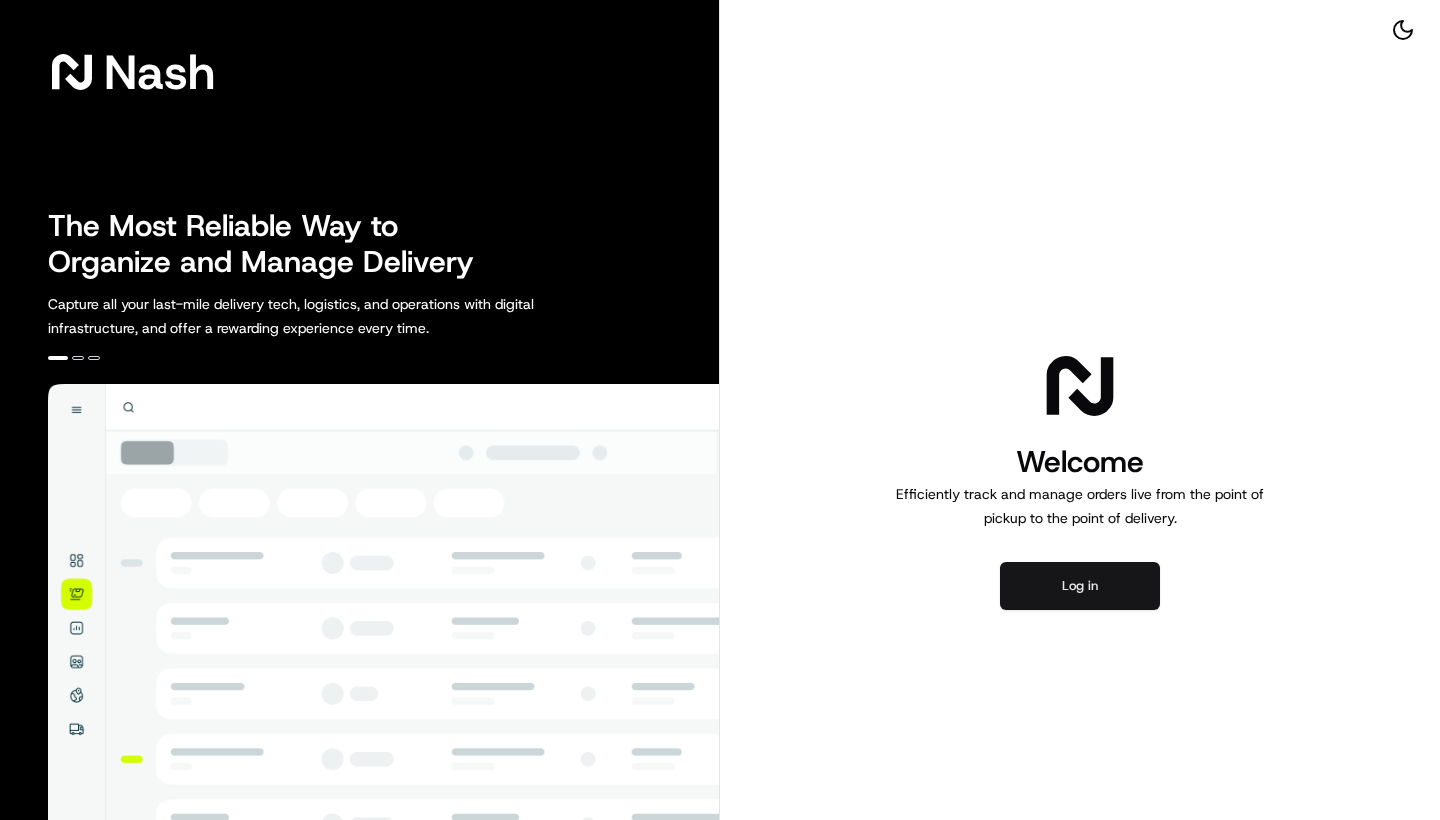 click on "Log in" at bounding box center (1080, 586) 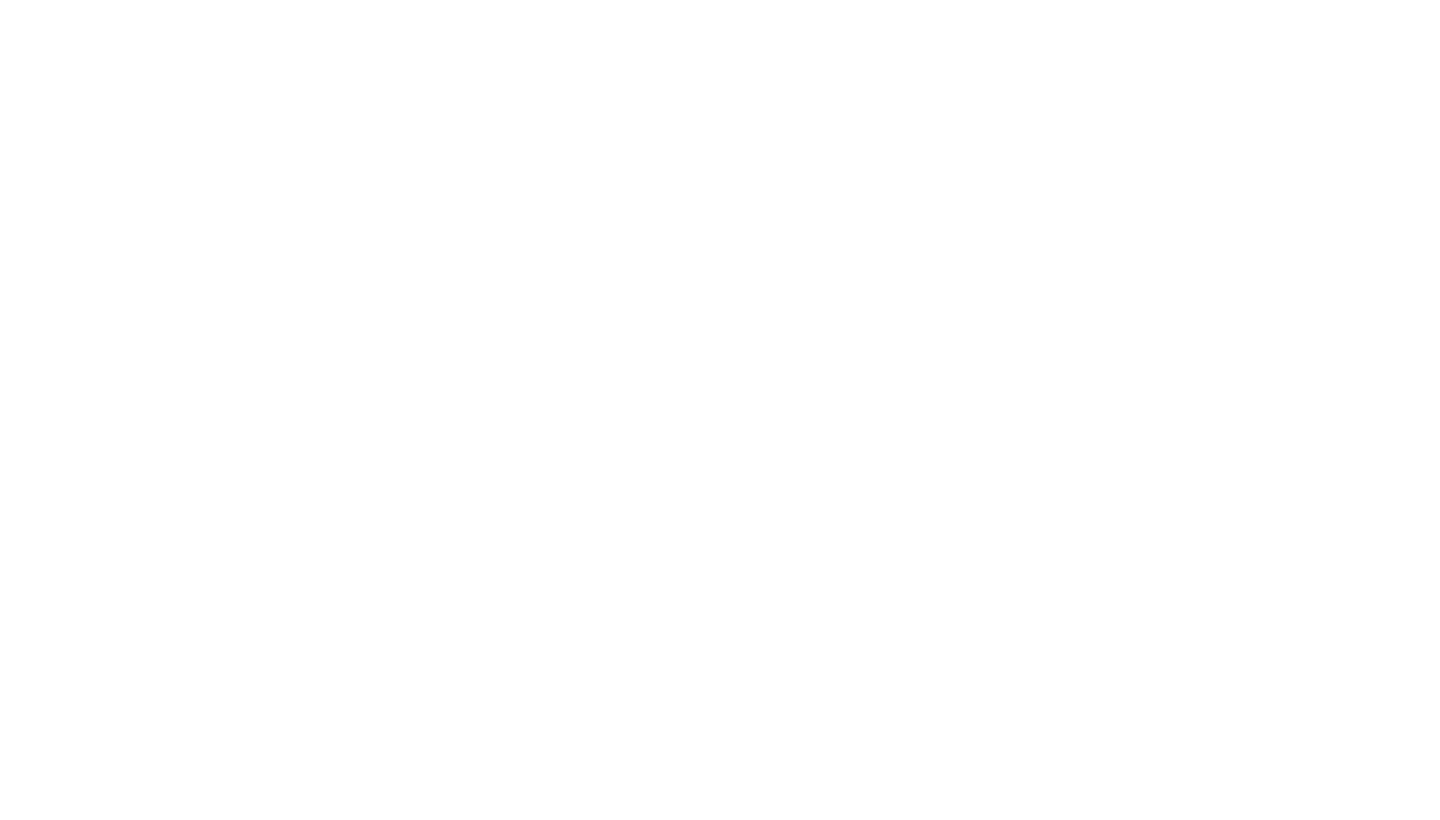 scroll, scrollTop: 0, scrollLeft: 0, axis: both 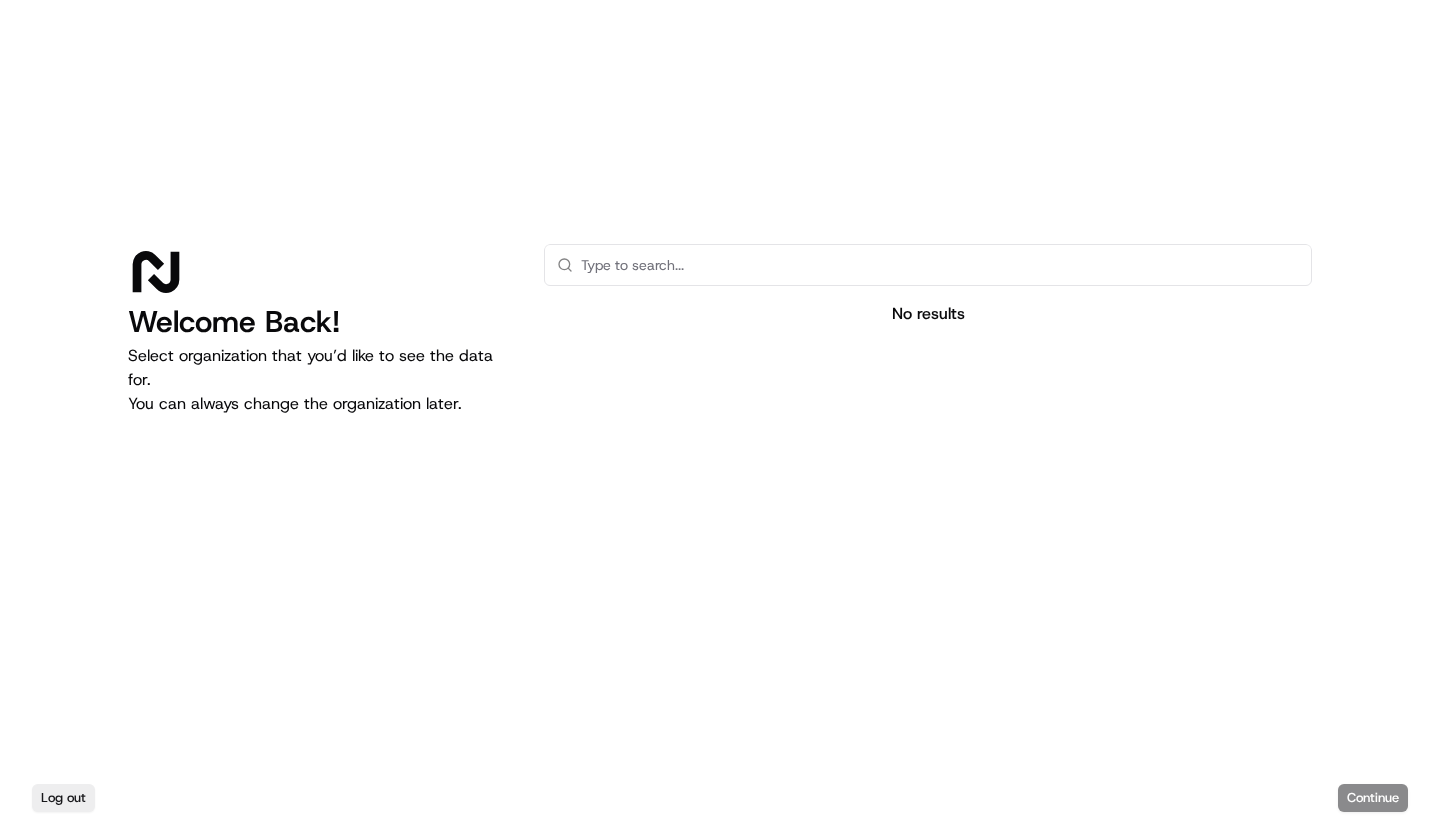 click on "Log out Continue" at bounding box center [720, 798] 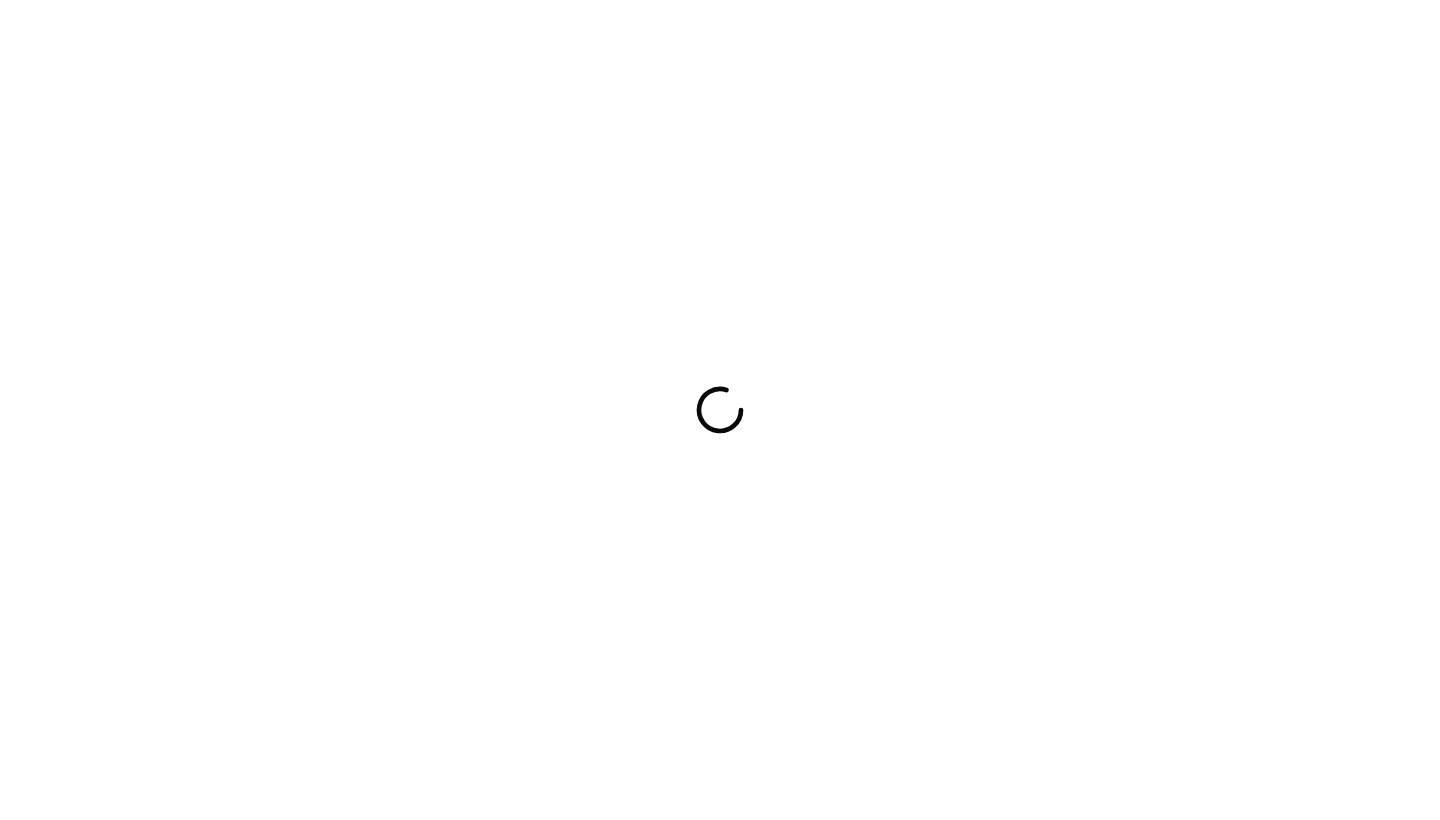 scroll, scrollTop: 0, scrollLeft: 0, axis: both 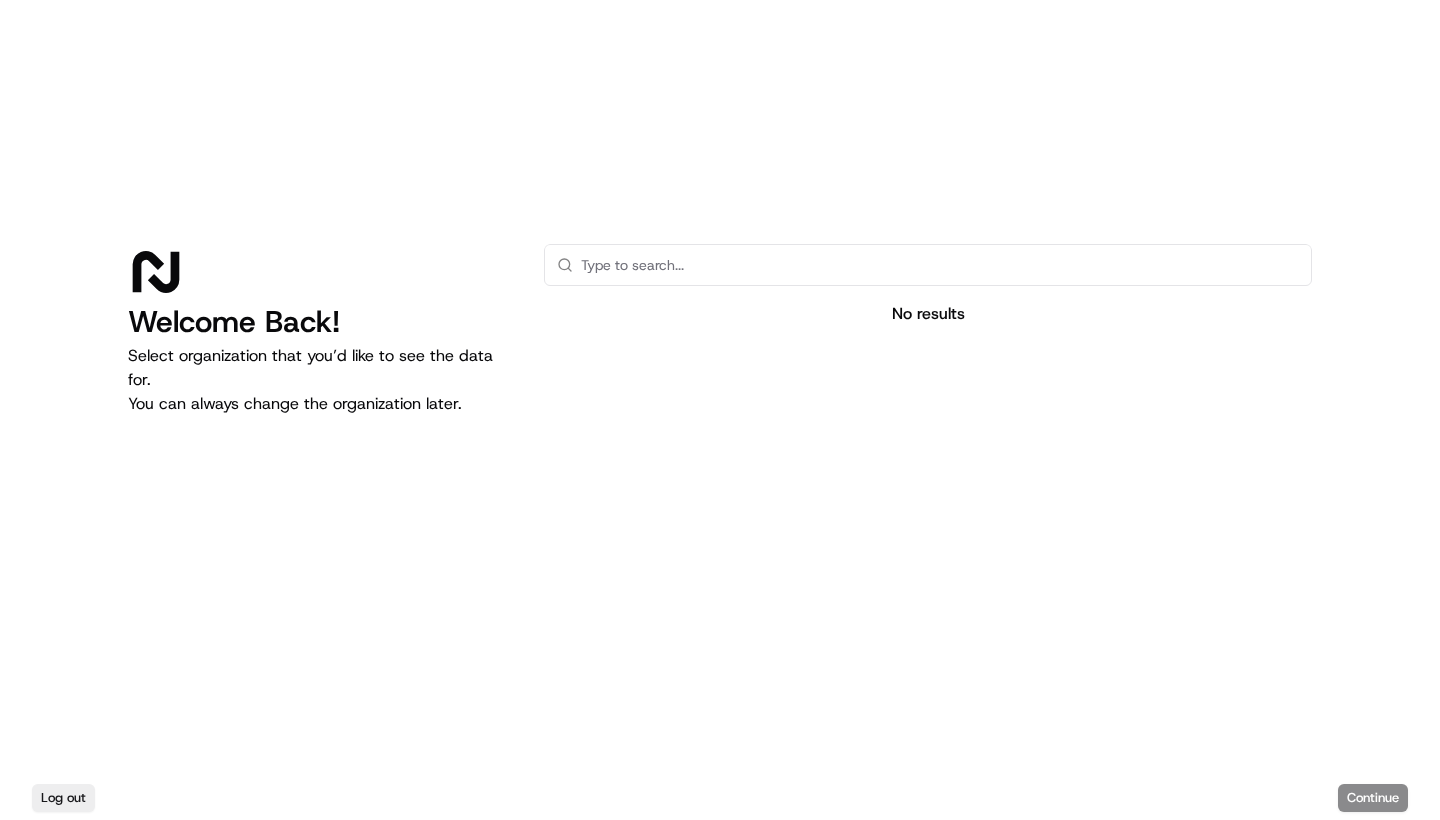 click on "Log out Continue" at bounding box center (720, 798) 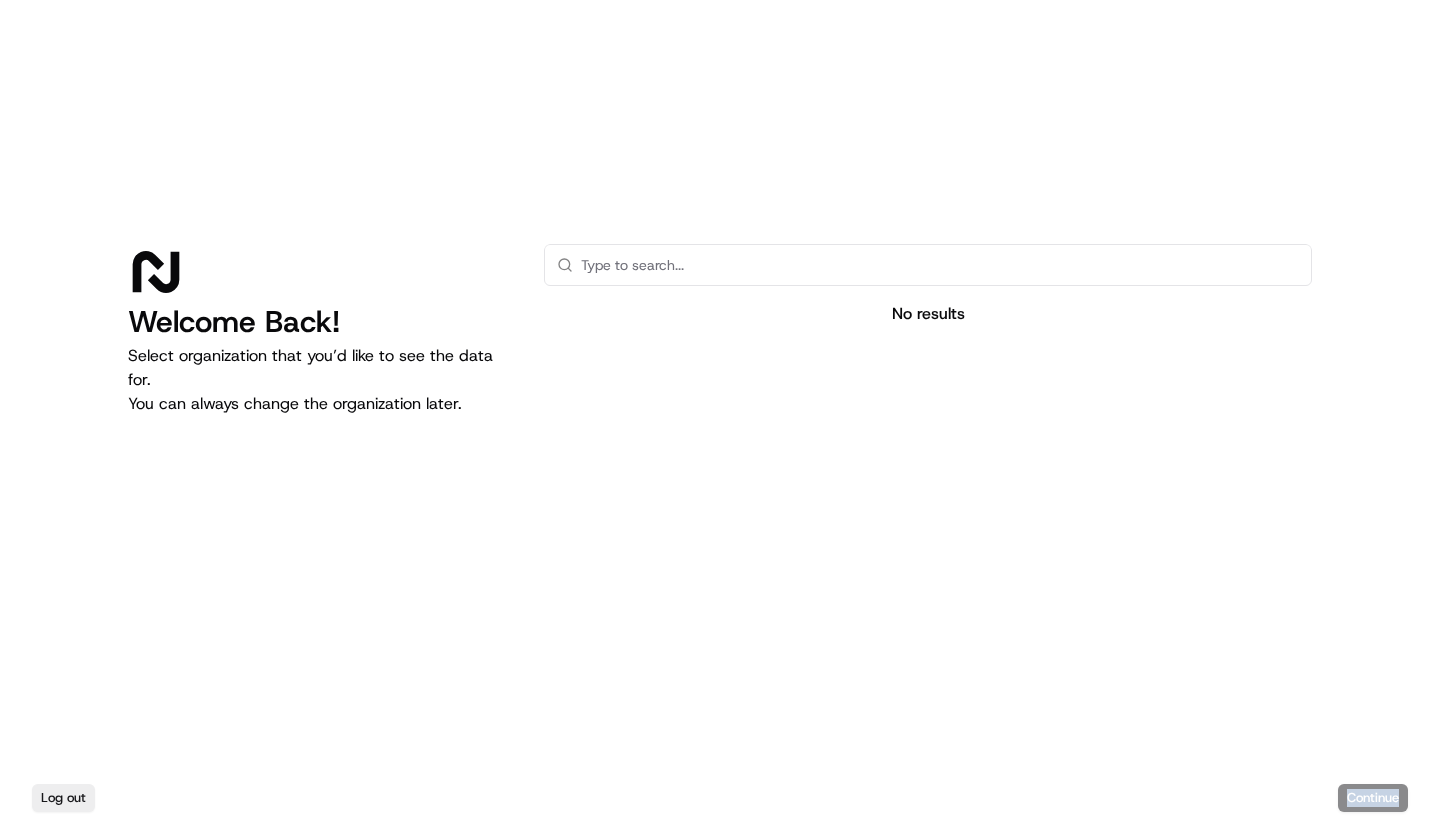 click on "Log out Continue" at bounding box center (720, 798) 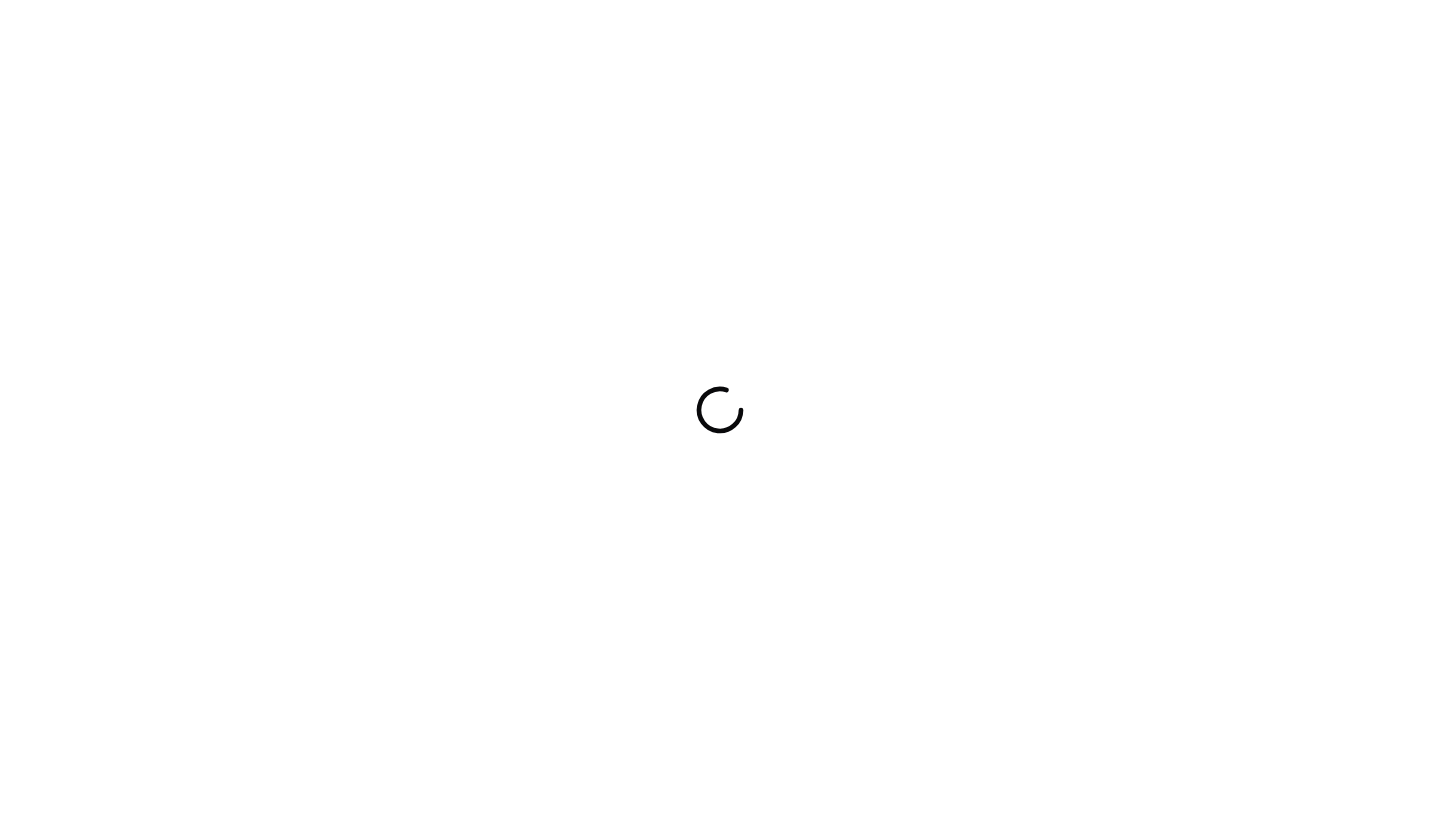 scroll, scrollTop: 0, scrollLeft: 0, axis: both 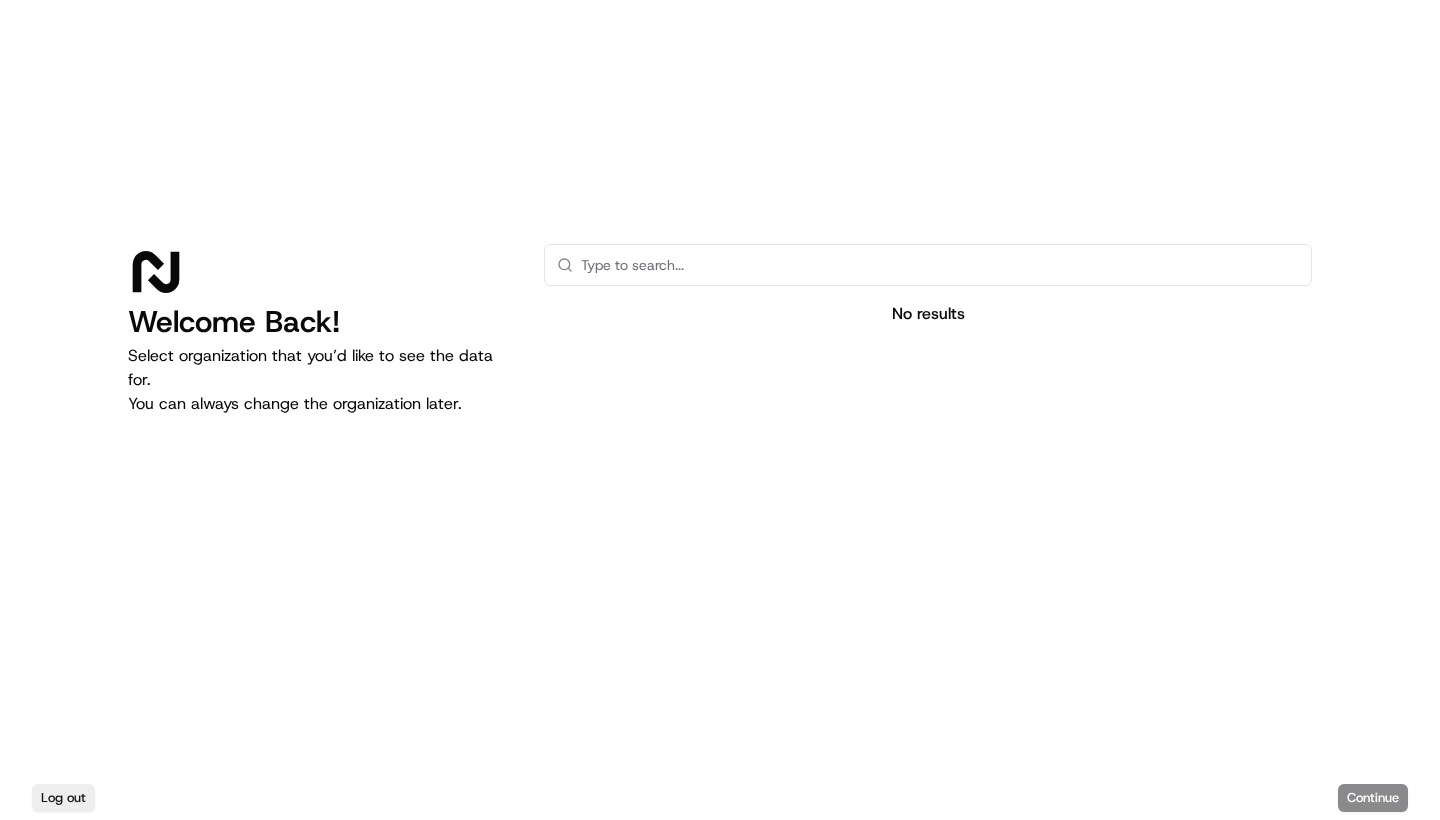 click on "Log out Continue" at bounding box center (720, 798) 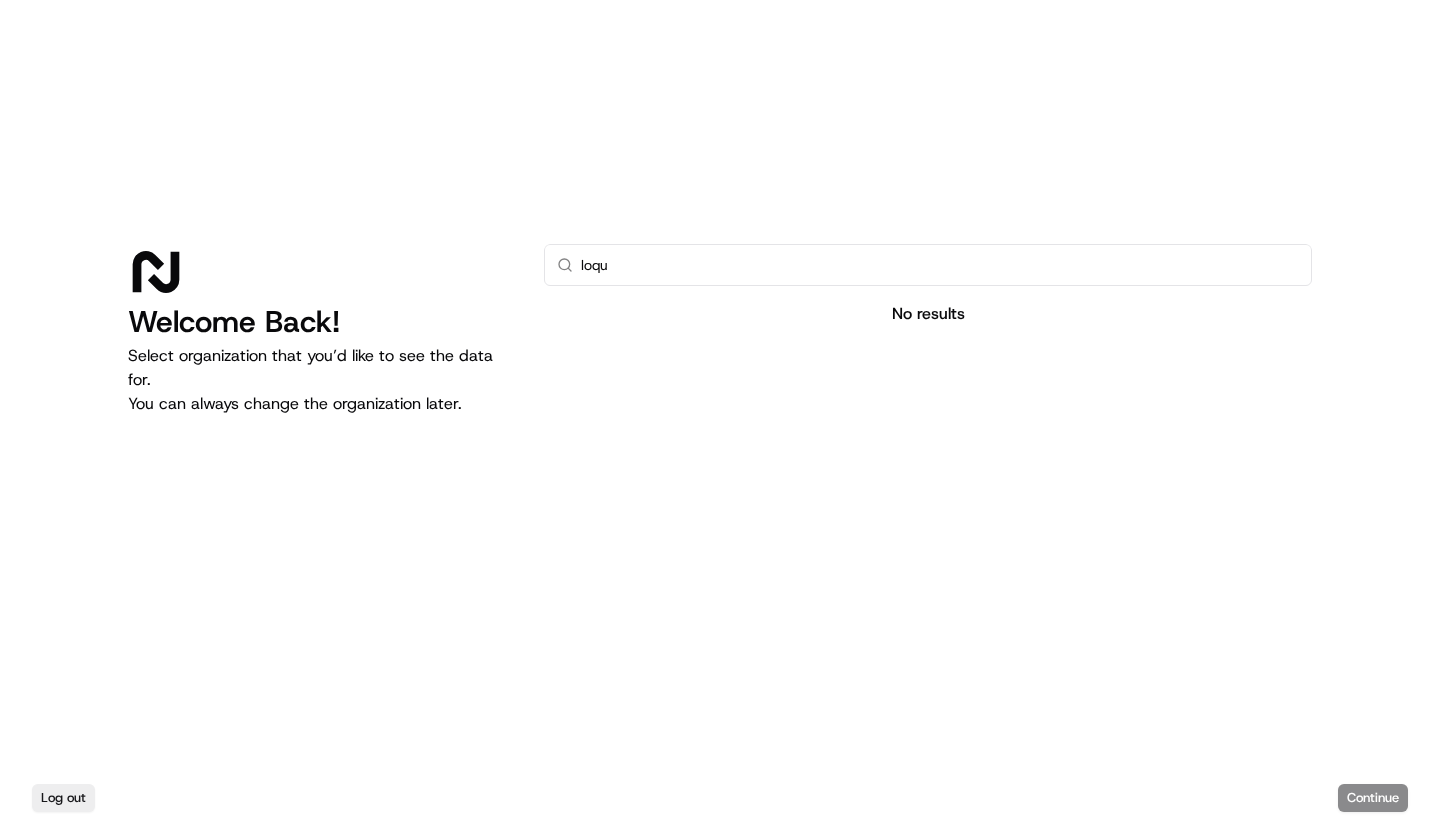 type on "loqui" 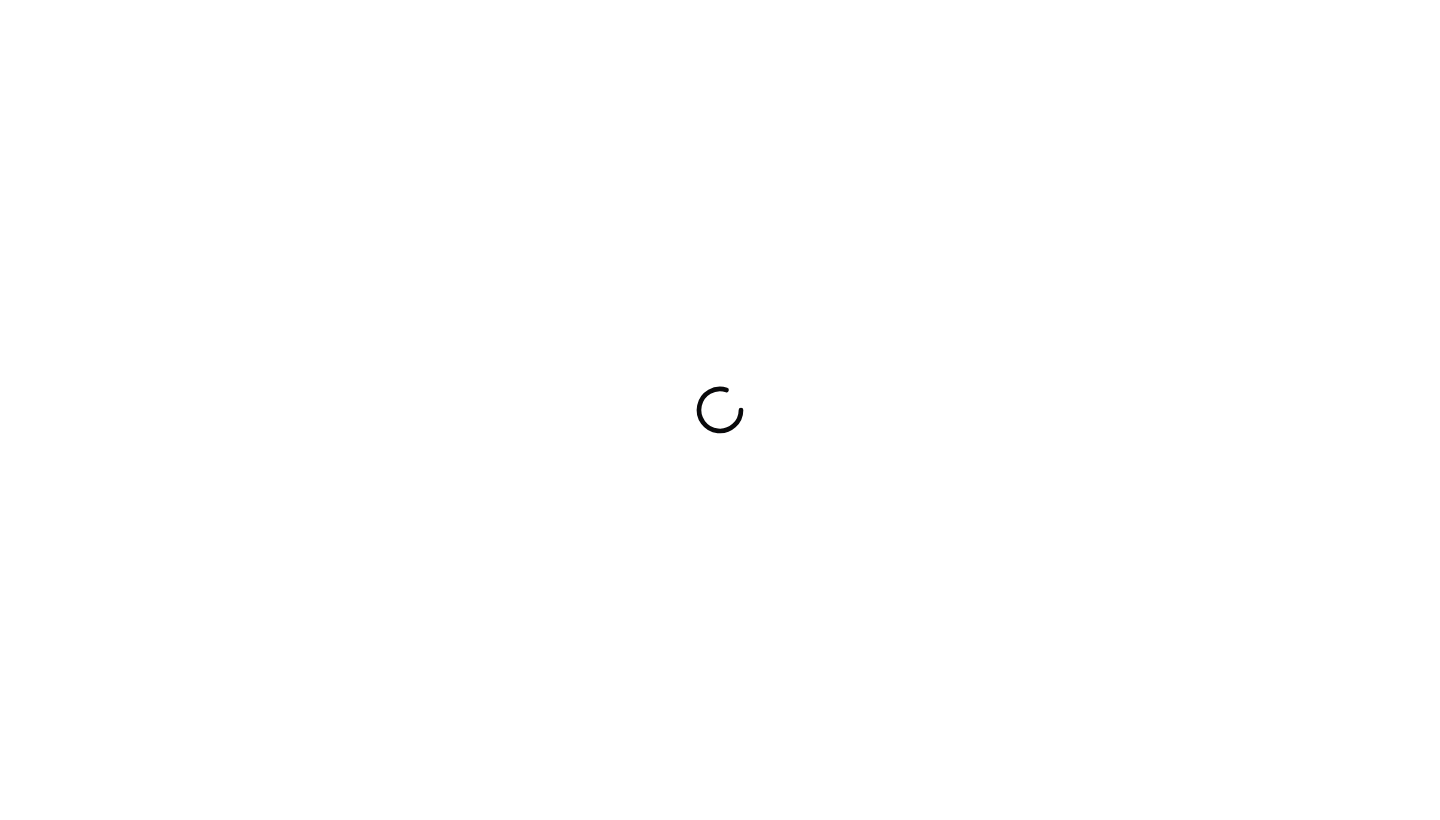 scroll, scrollTop: 0, scrollLeft: 0, axis: both 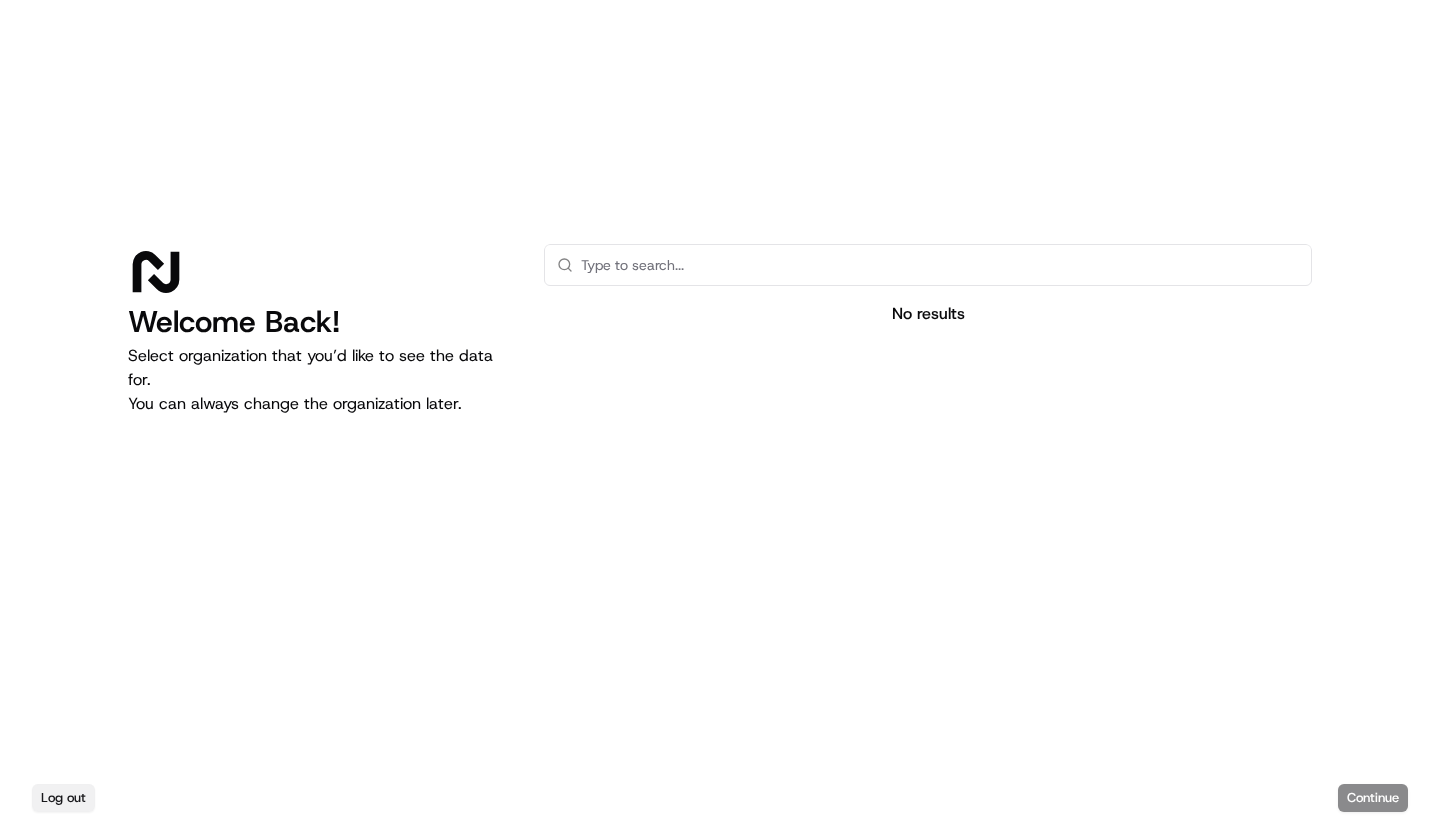 click on "Log out" at bounding box center [63, 798] 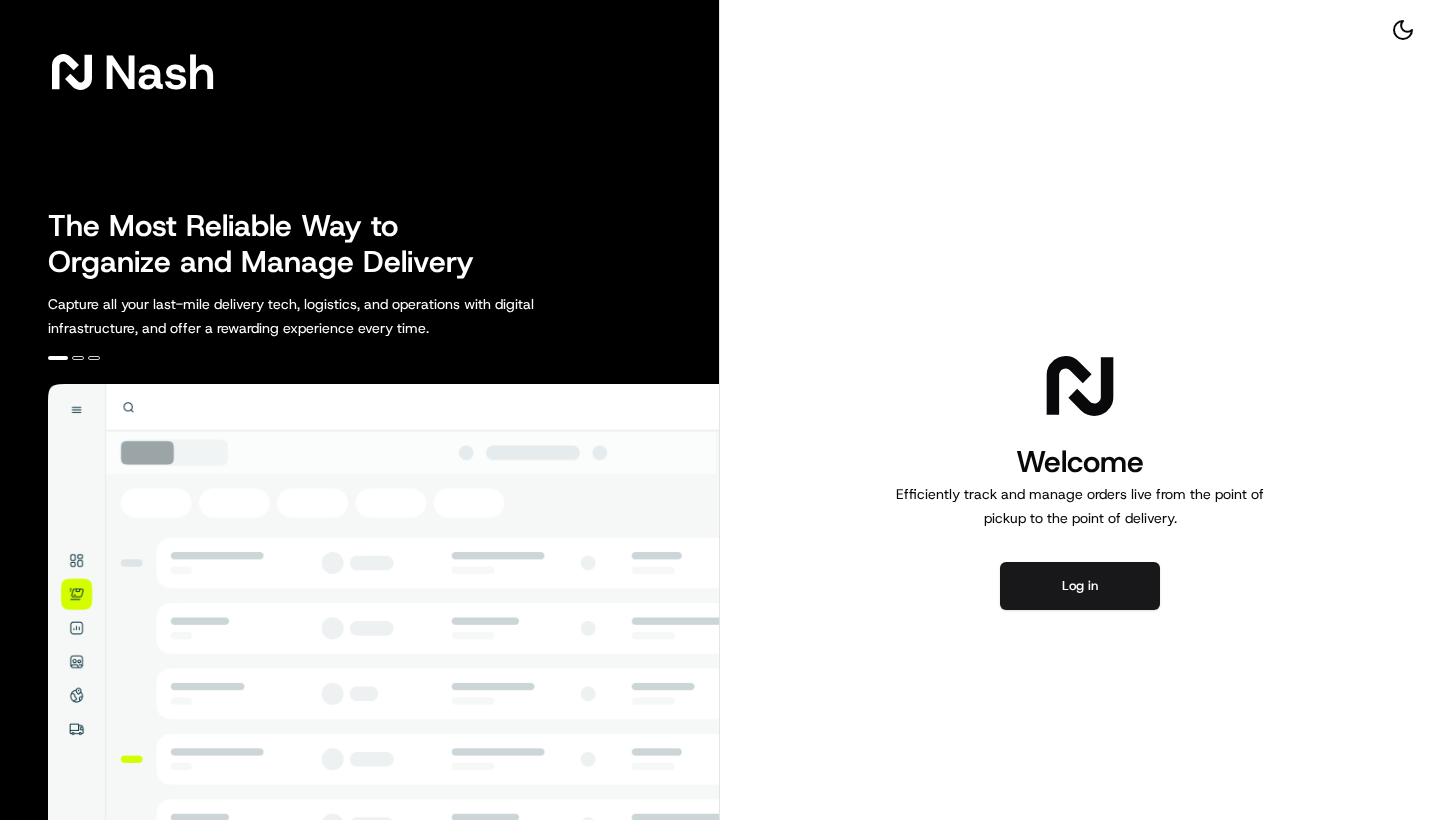 scroll, scrollTop: 0, scrollLeft: 0, axis: both 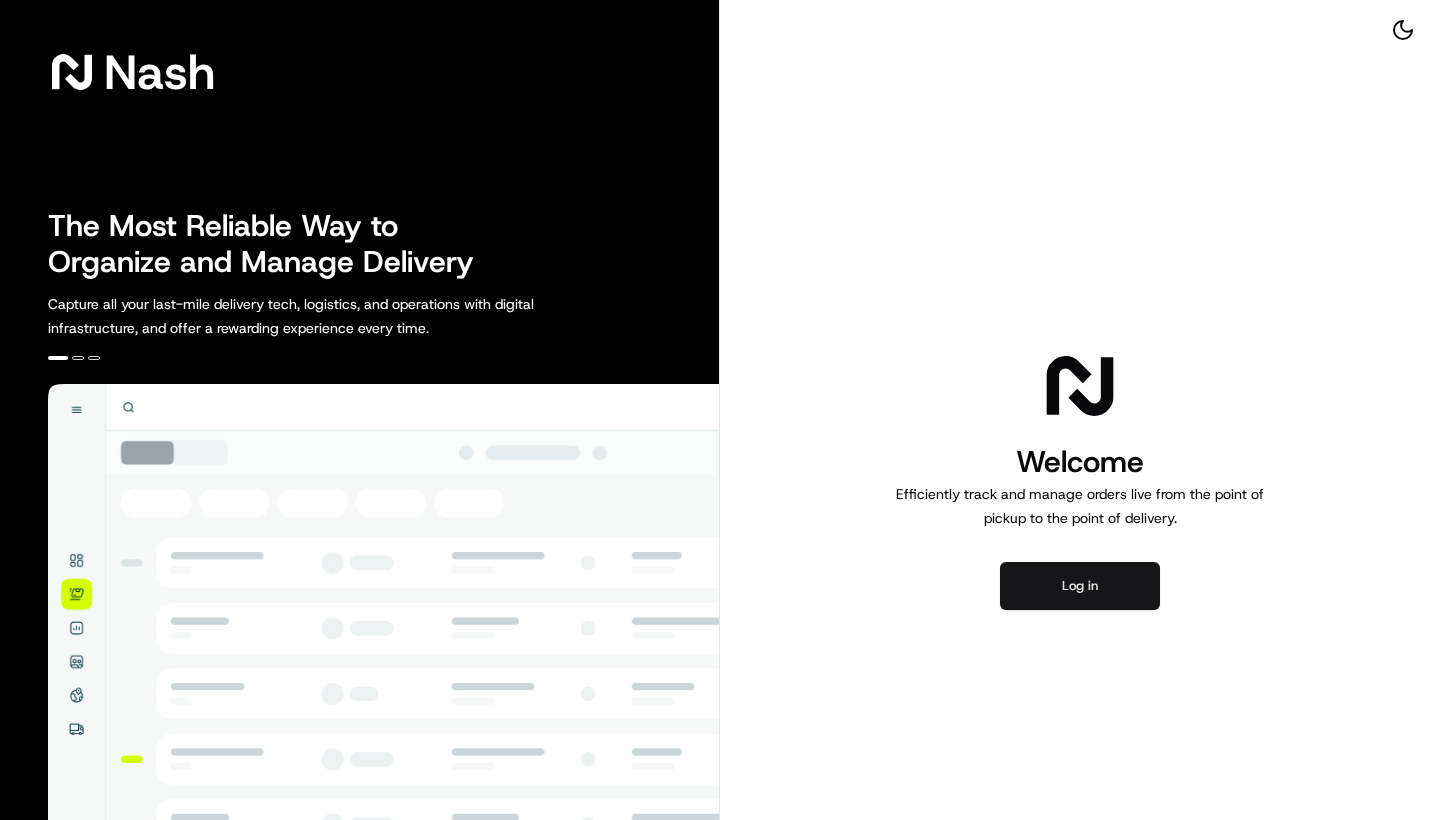 click on "Log in" at bounding box center [1080, 586] 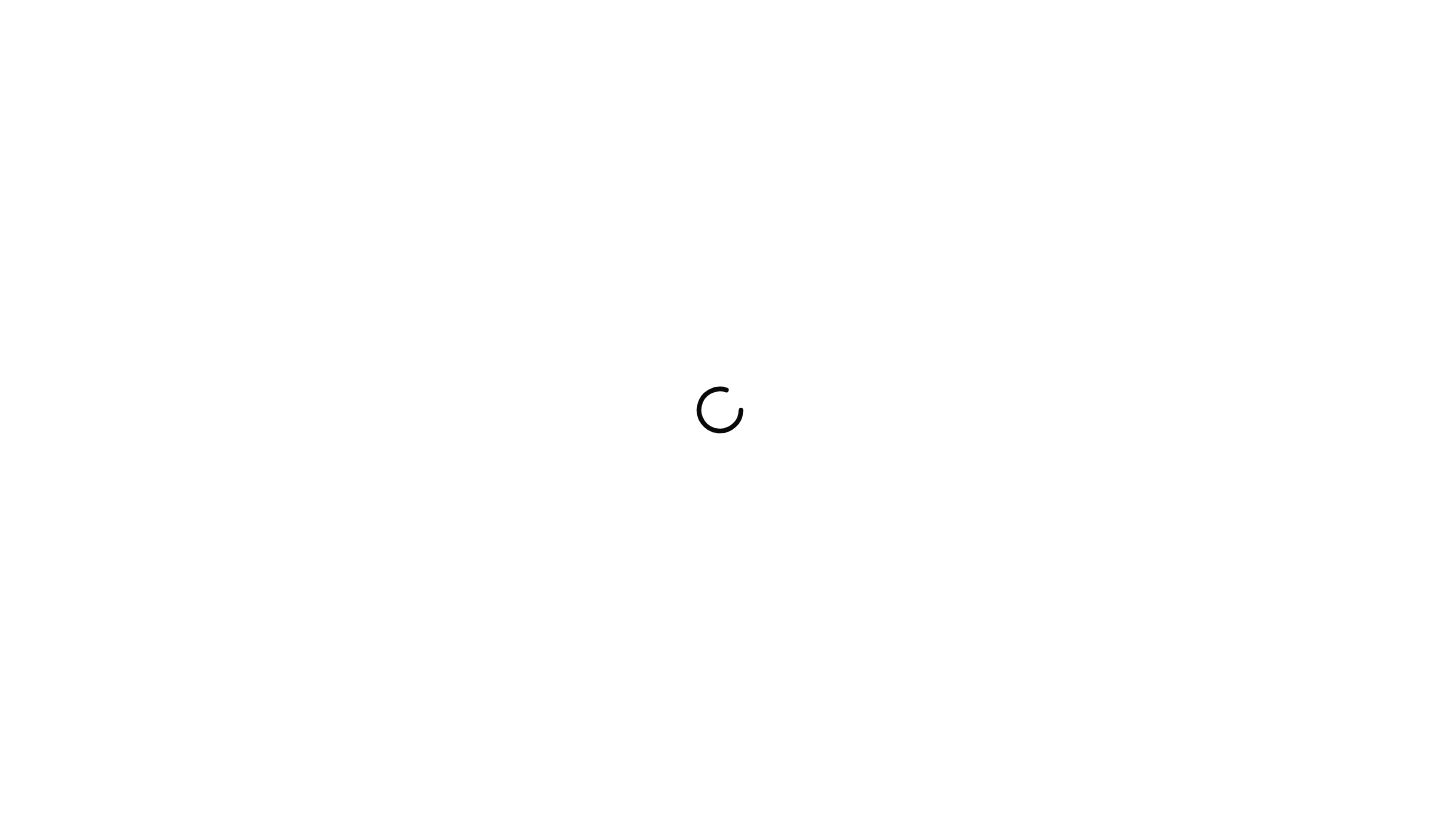 scroll, scrollTop: 0, scrollLeft: 0, axis: both 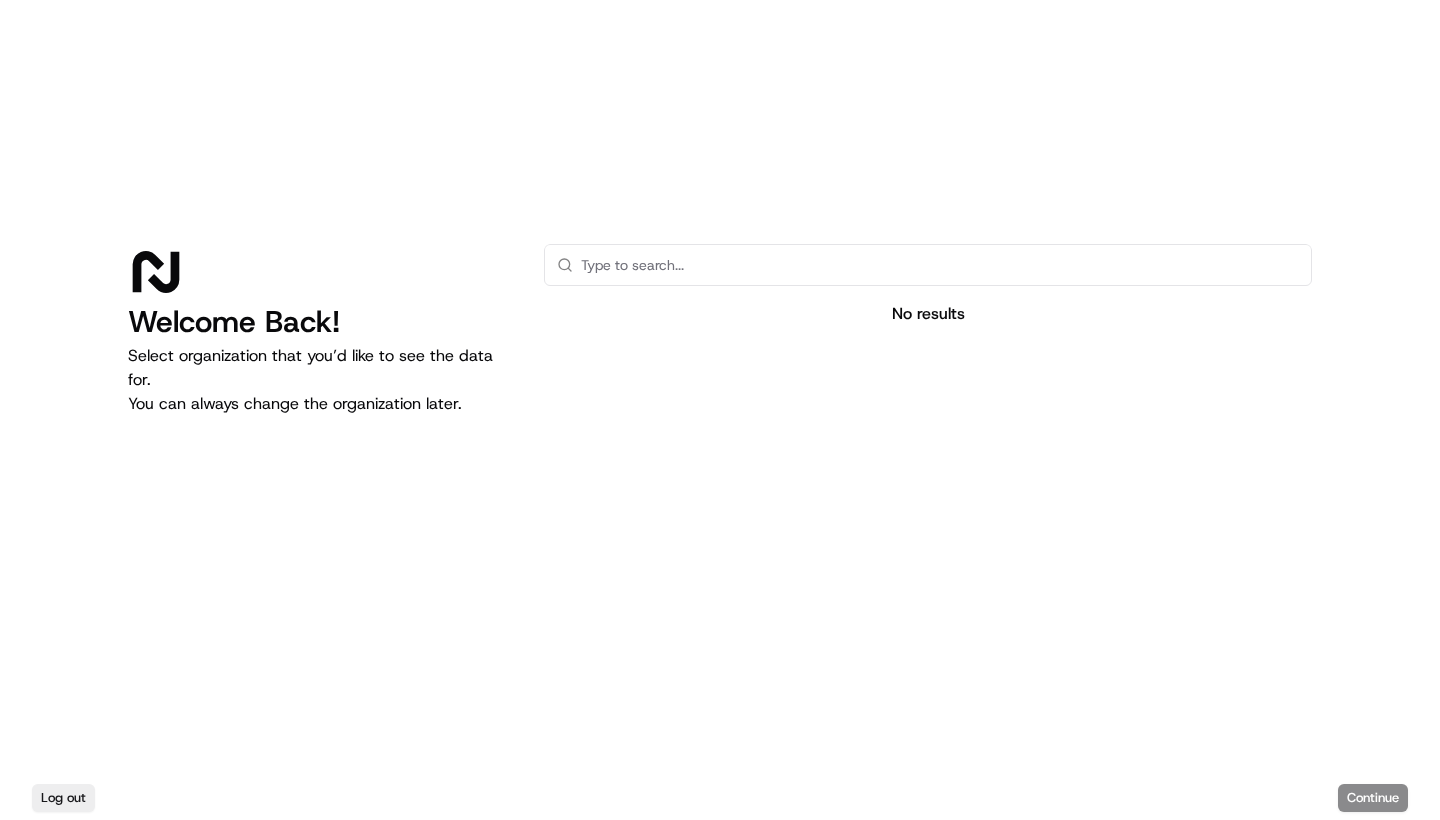 click on "Log out Continue" at bounding box center [720, 798] 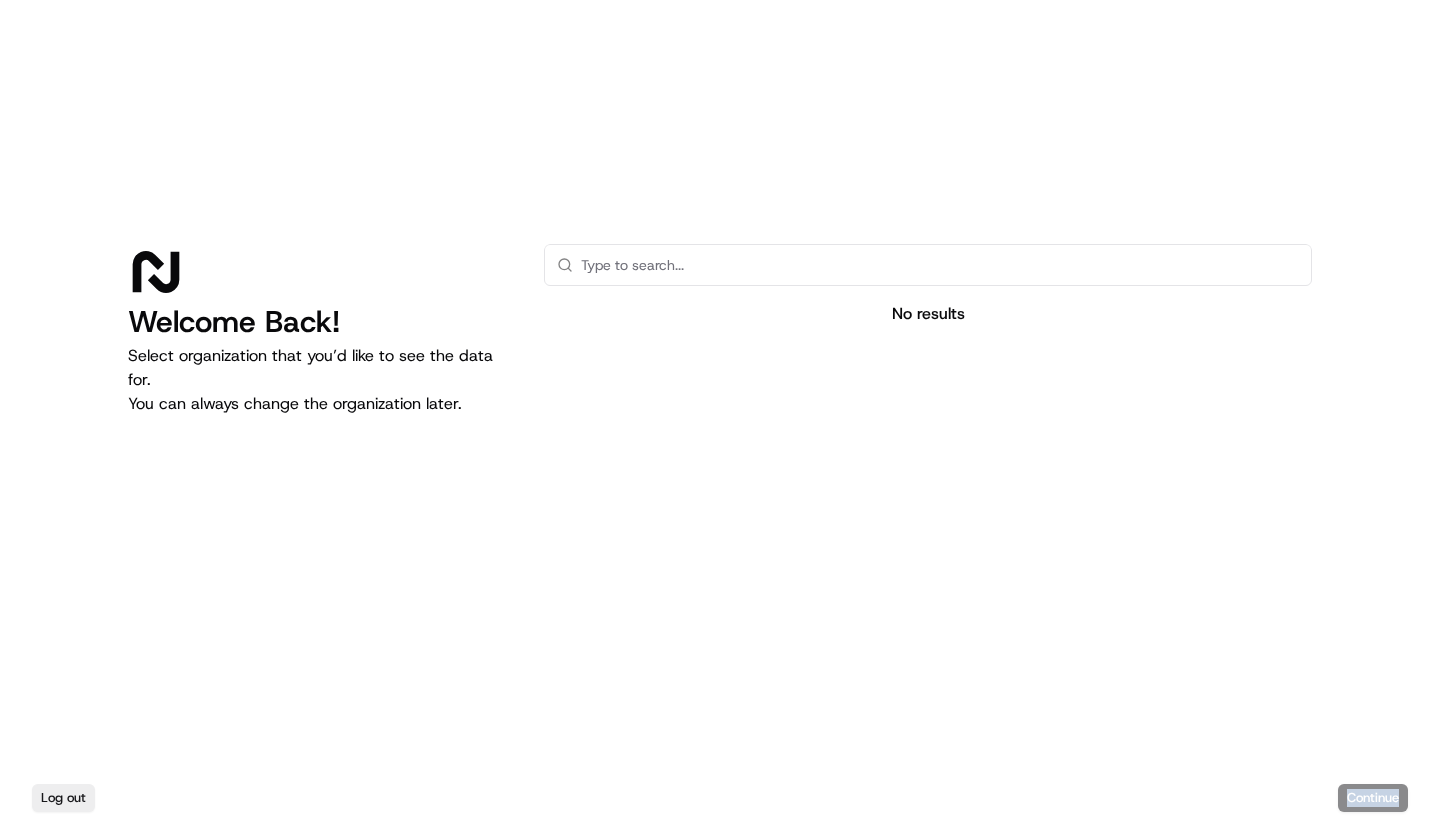 click on "Log out Continue" at bounding box center [720, 798] 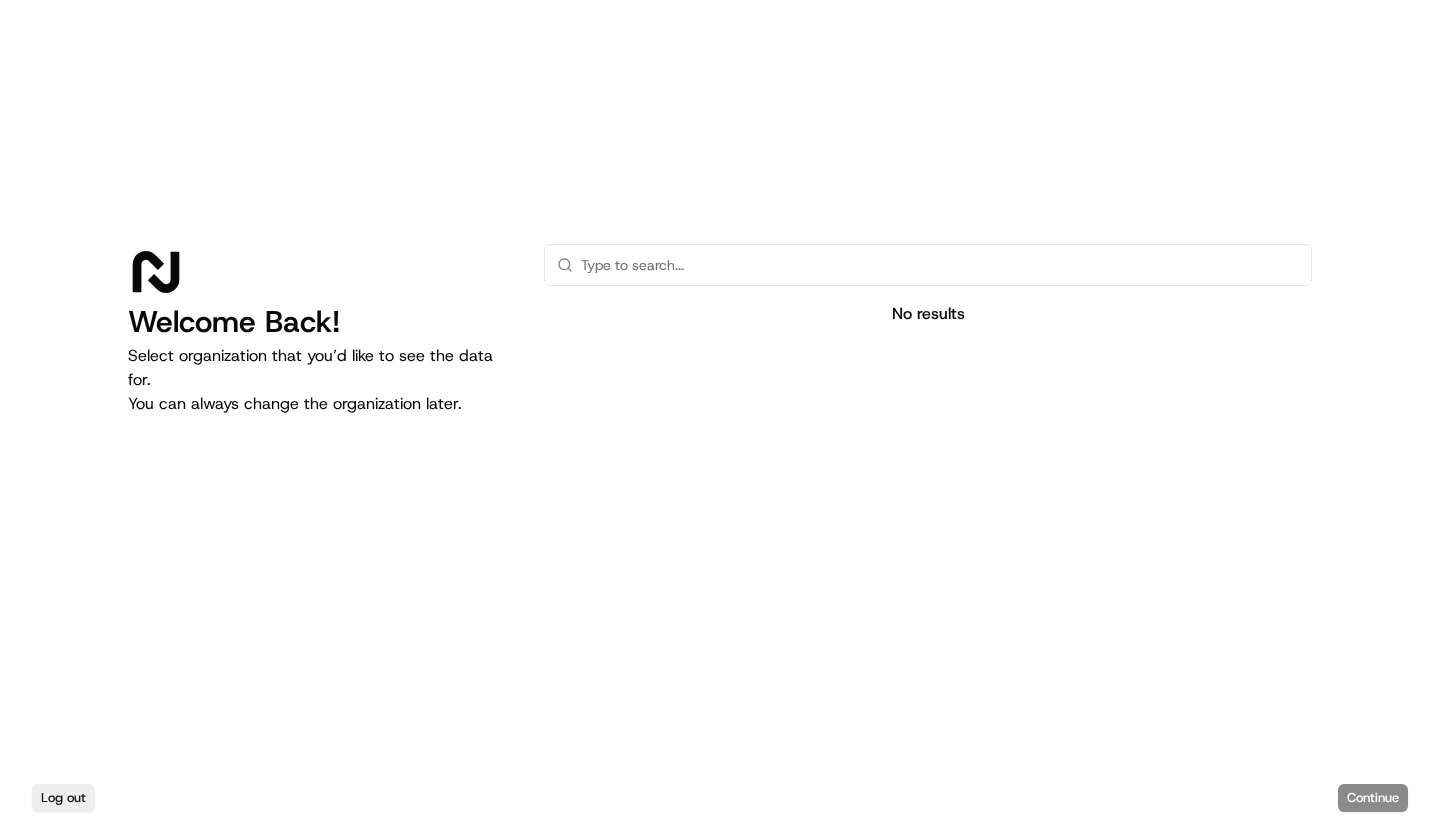 click on "Welcome Back! Select organization that you’d like to see the data for.    You can always change the organization later. No results" at bounding box center (720, 388) 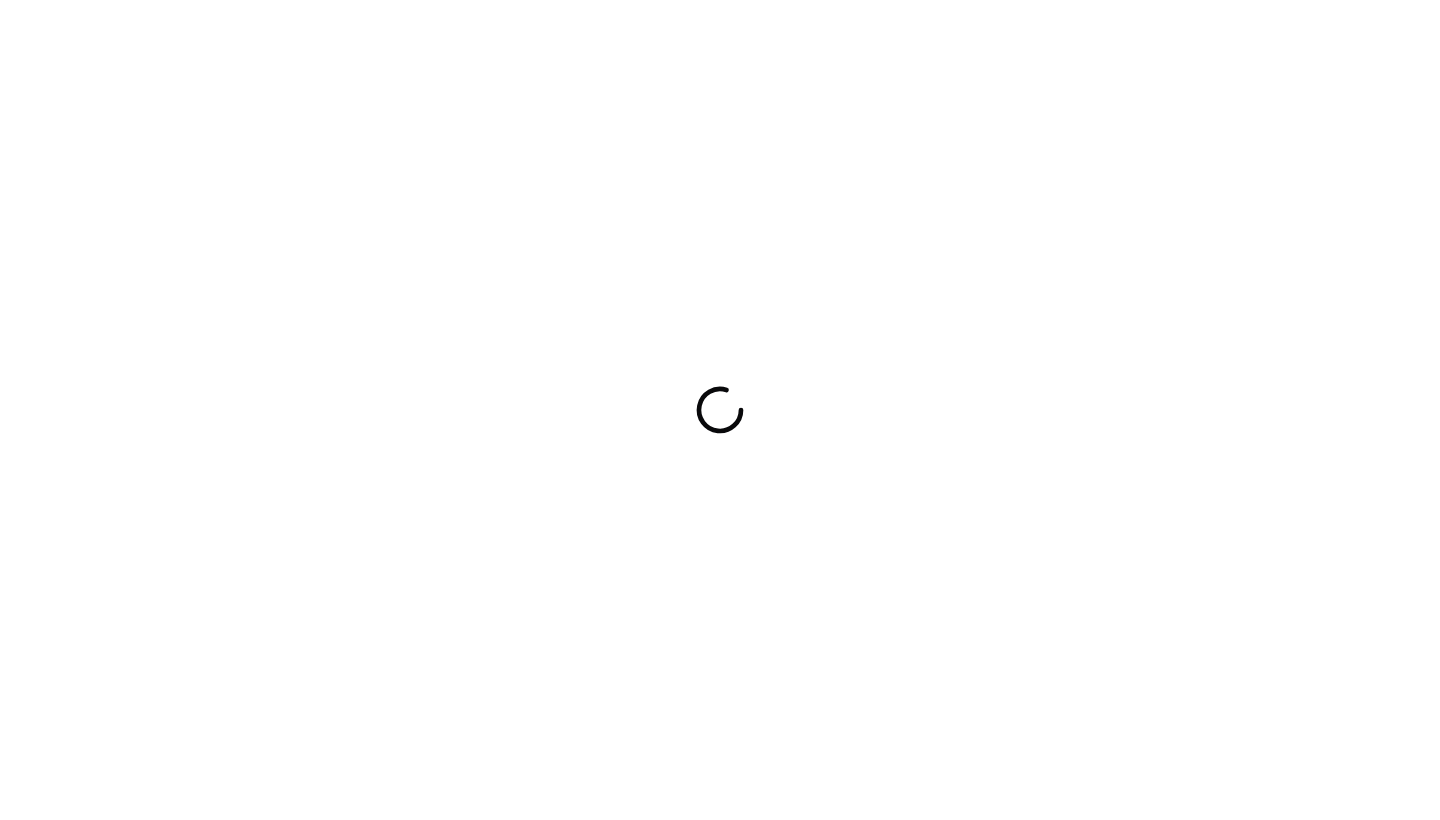 scroll, scrollTop: 0, scrollLeft: 0, axis: both 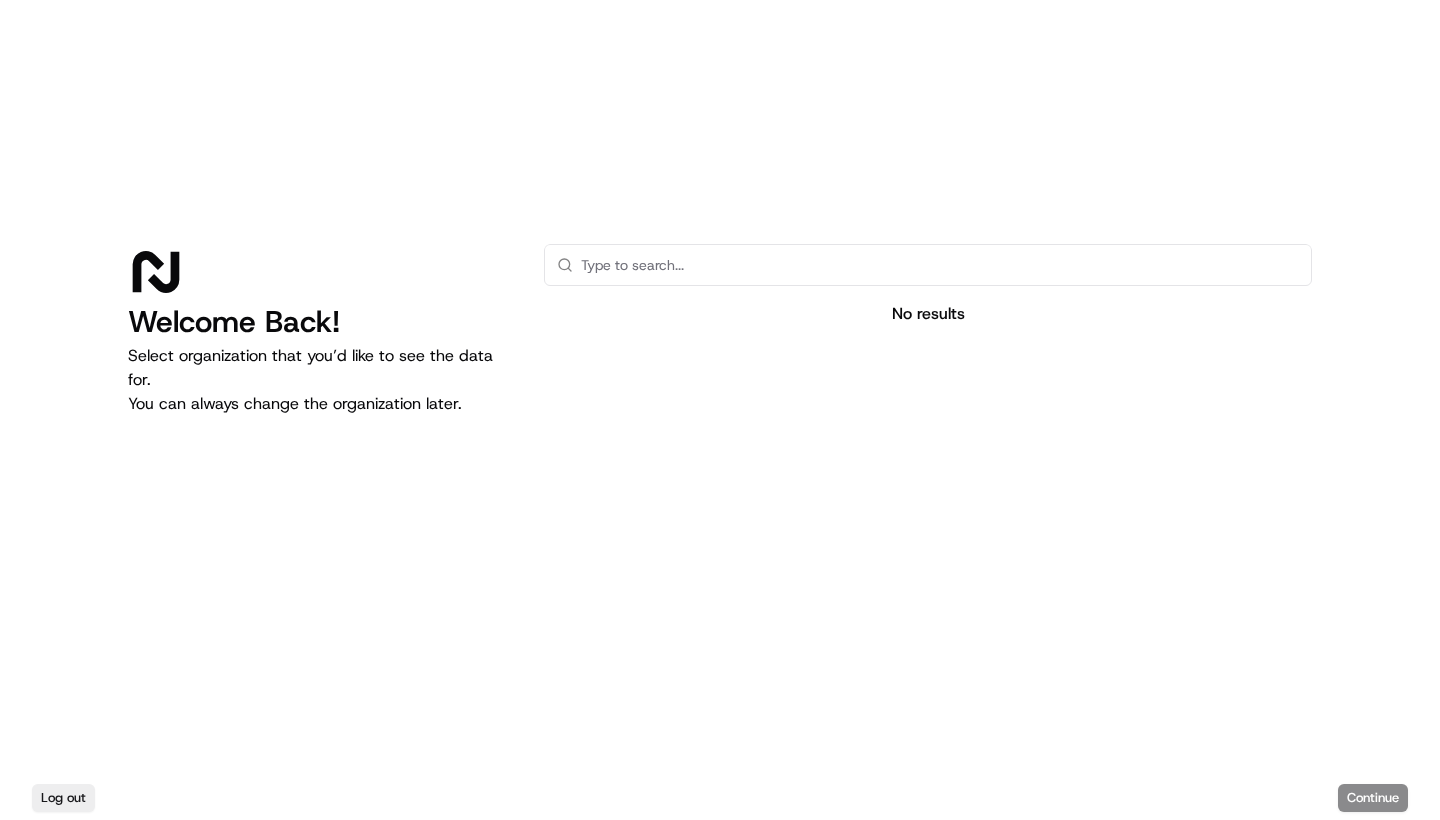 click at bounding box center [940, 265] 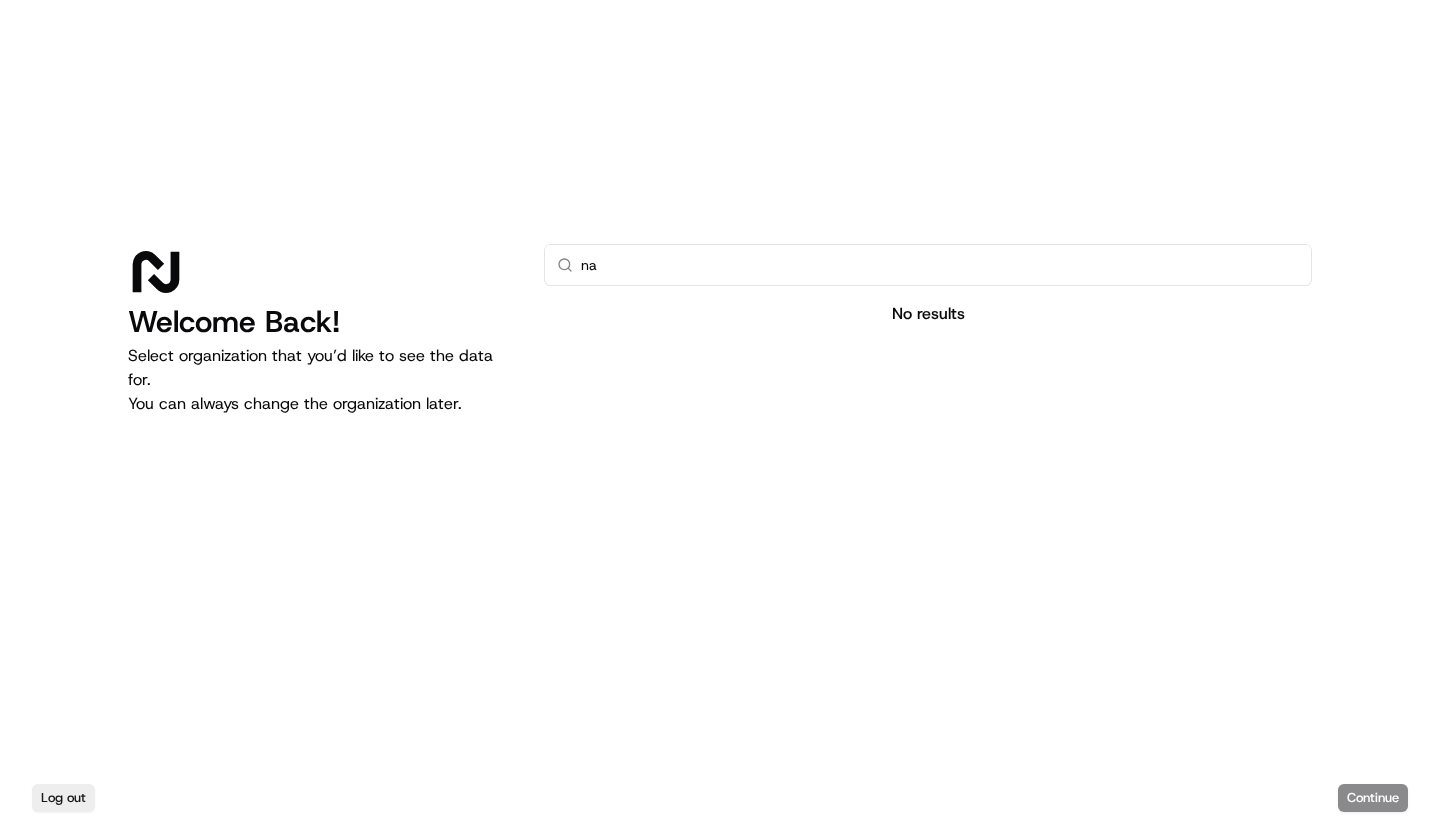 type on "n" 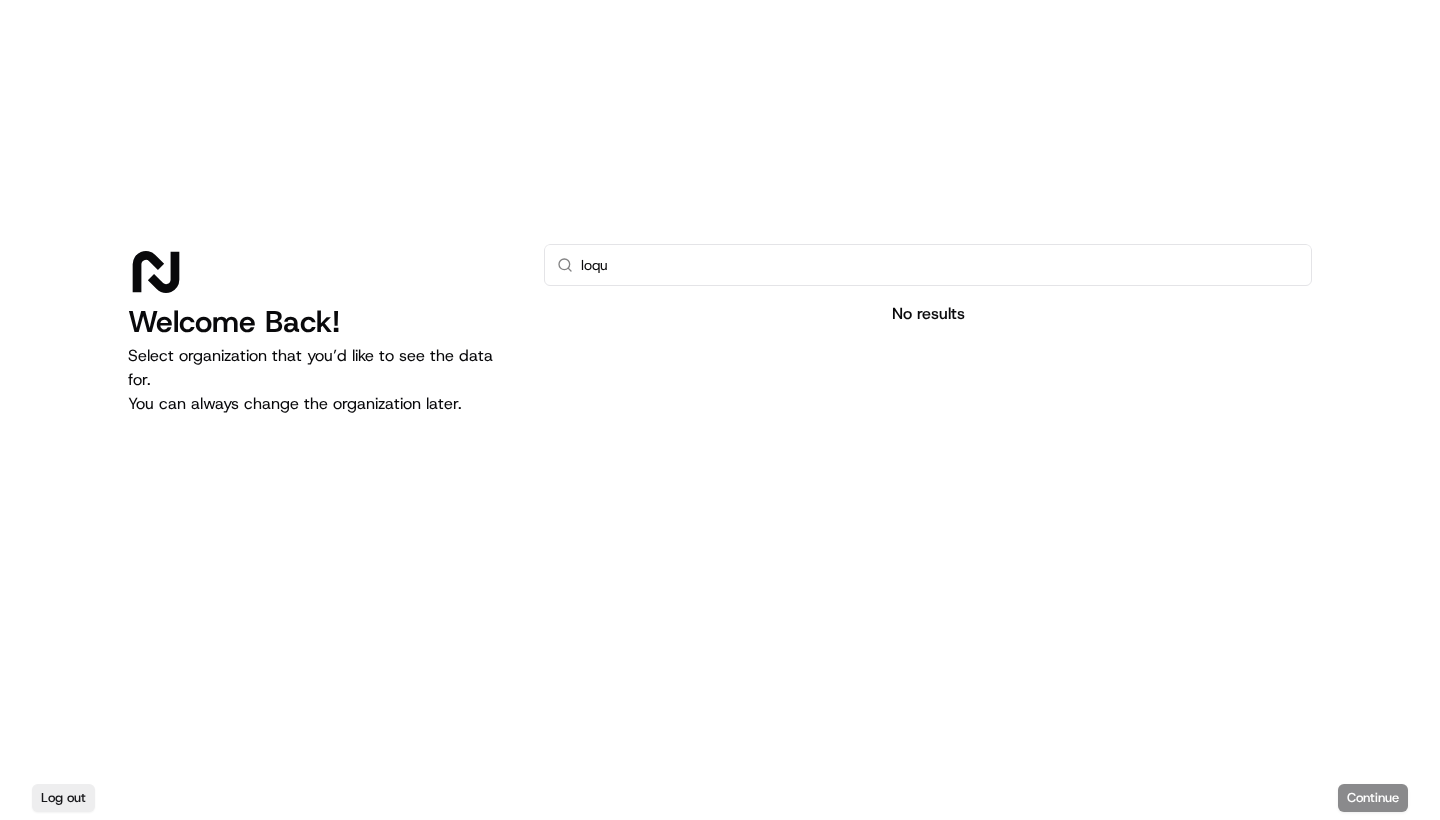 type on "loqui" 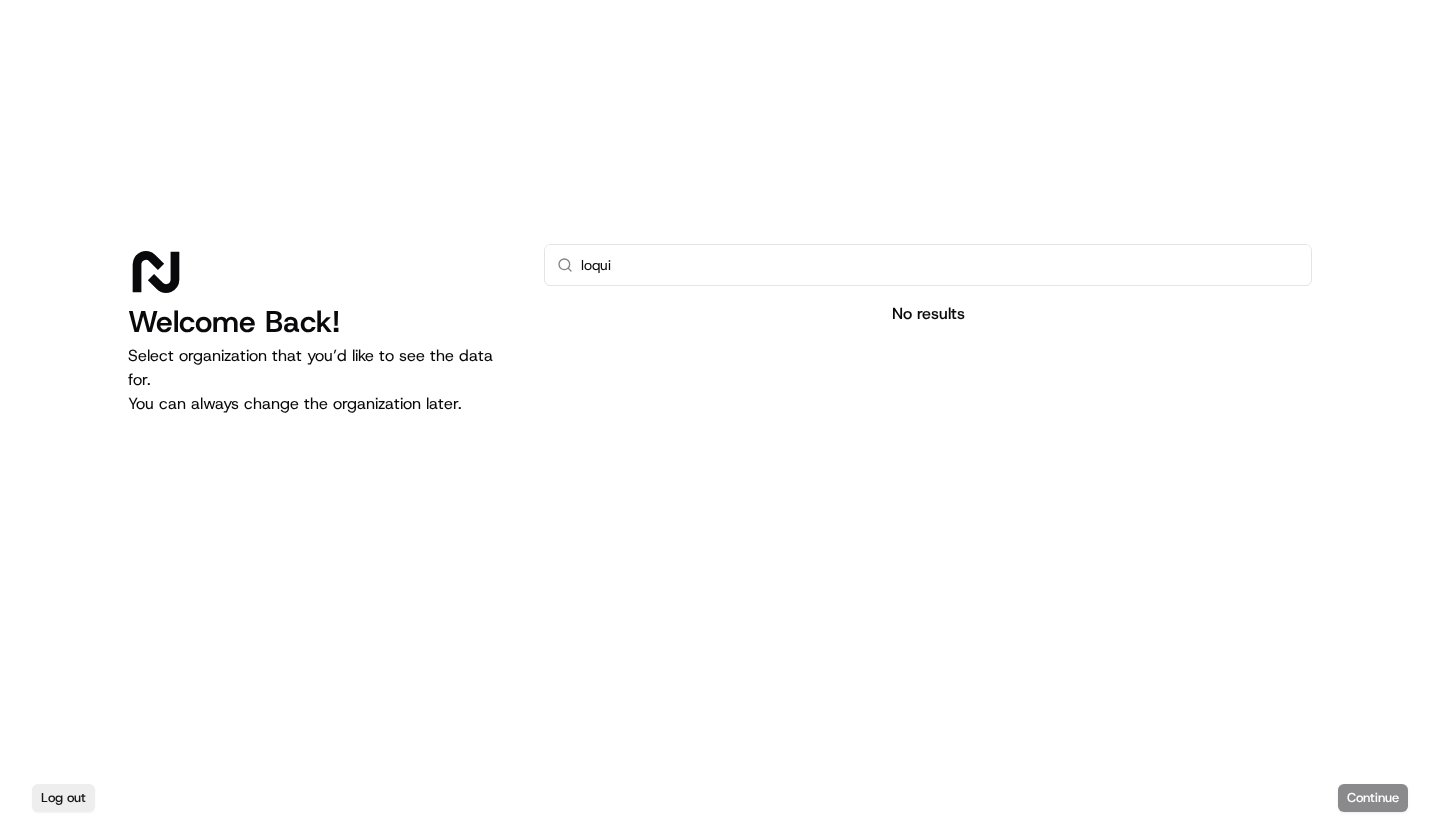 drag, startPoint x: 925, startPoint y: 251, endPoint x: 749, endPoint y: 249, distance: 176.01137 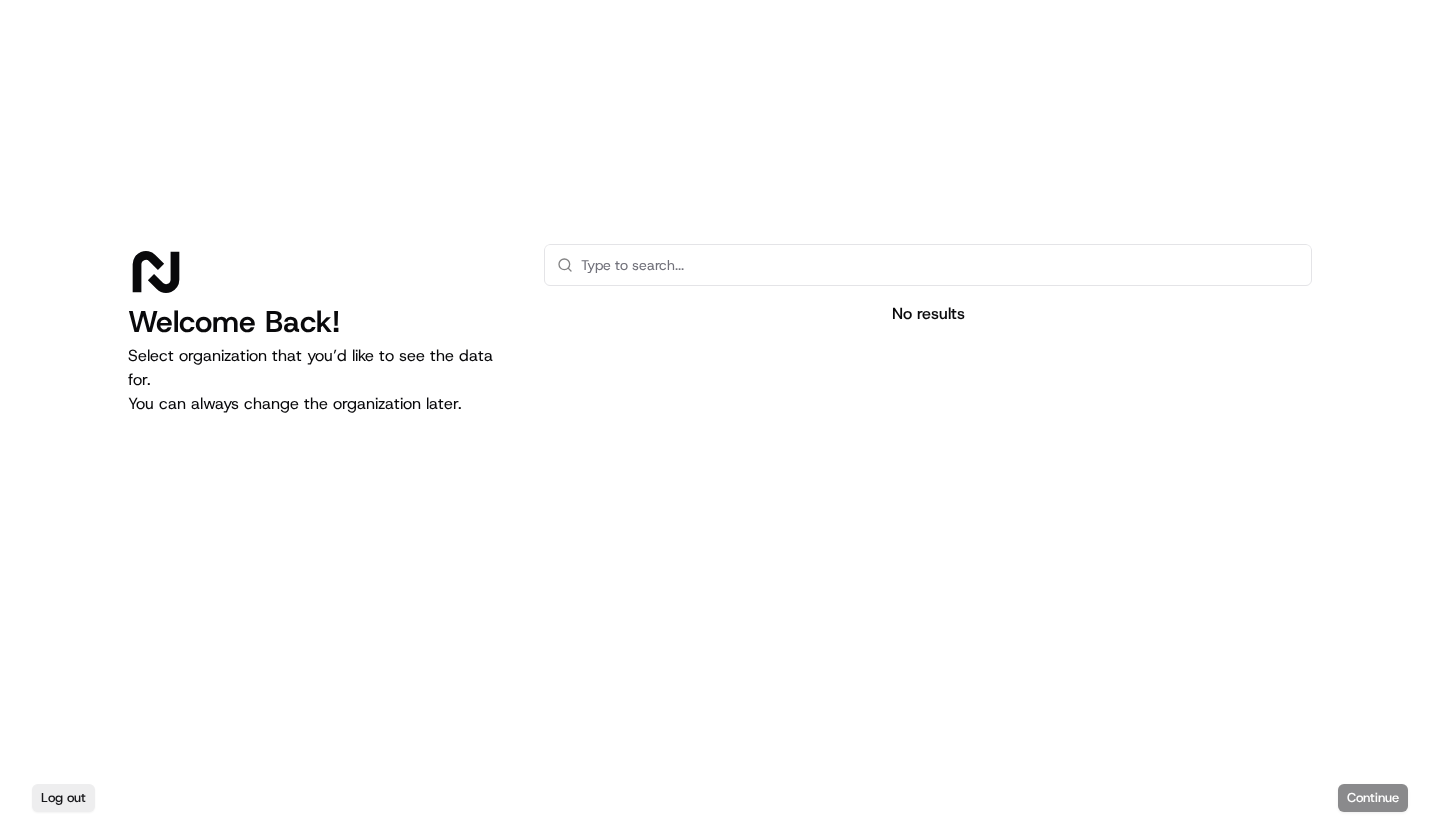type 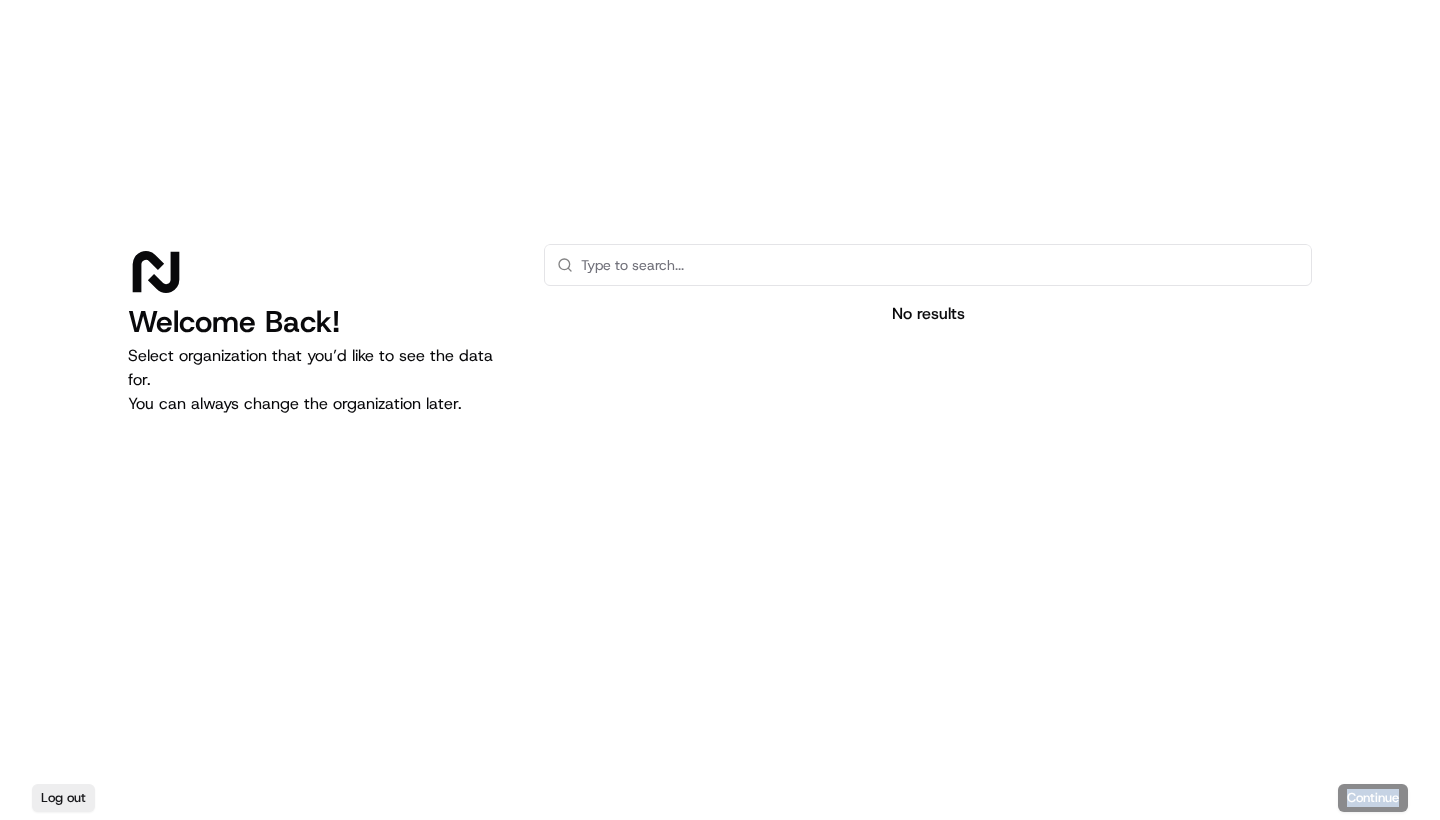 click on "Log out Continue" at bounding box center (720, 798) 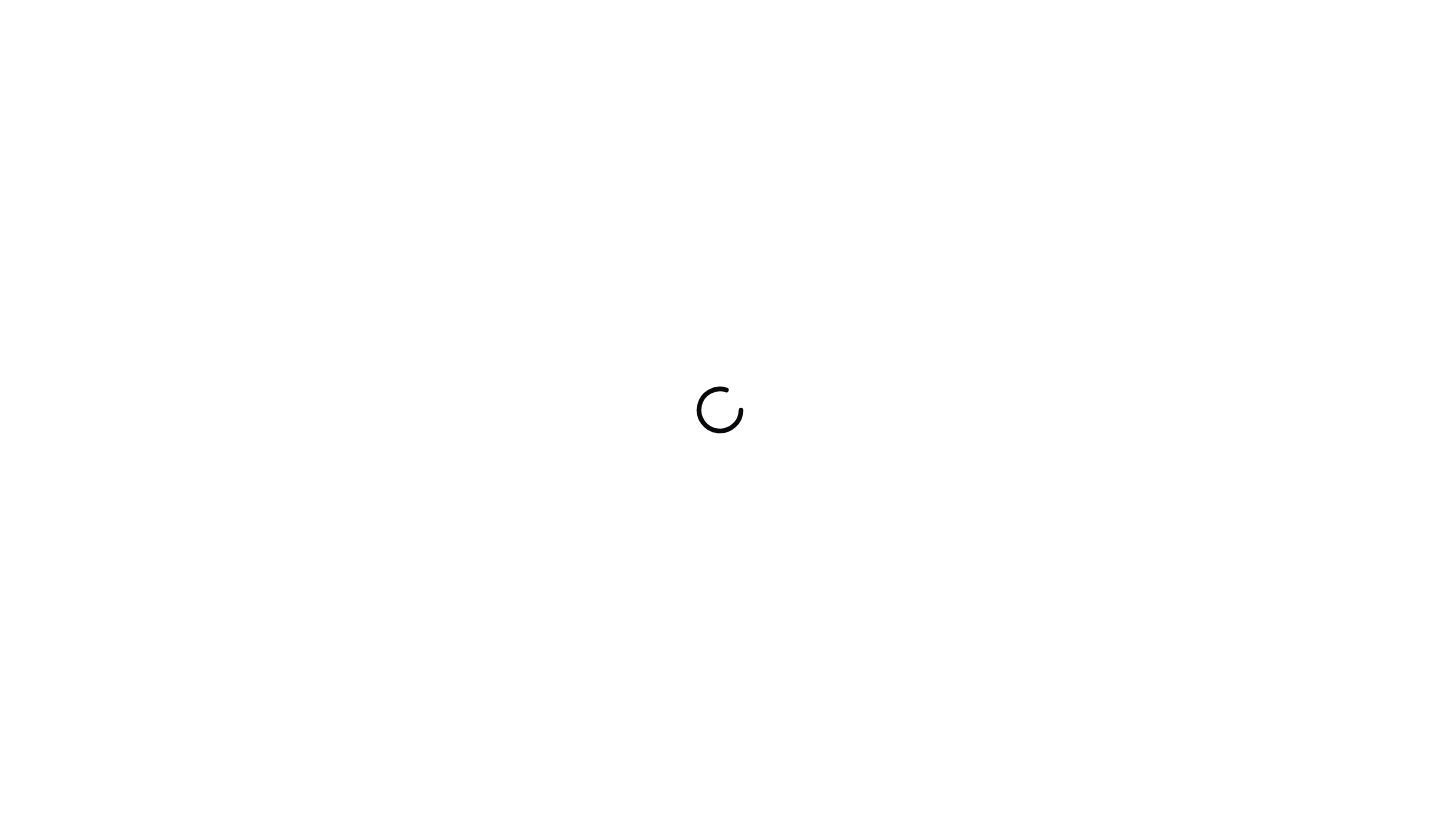 scroll, scrollTop: 0, scrollLeft: 0, axis: both 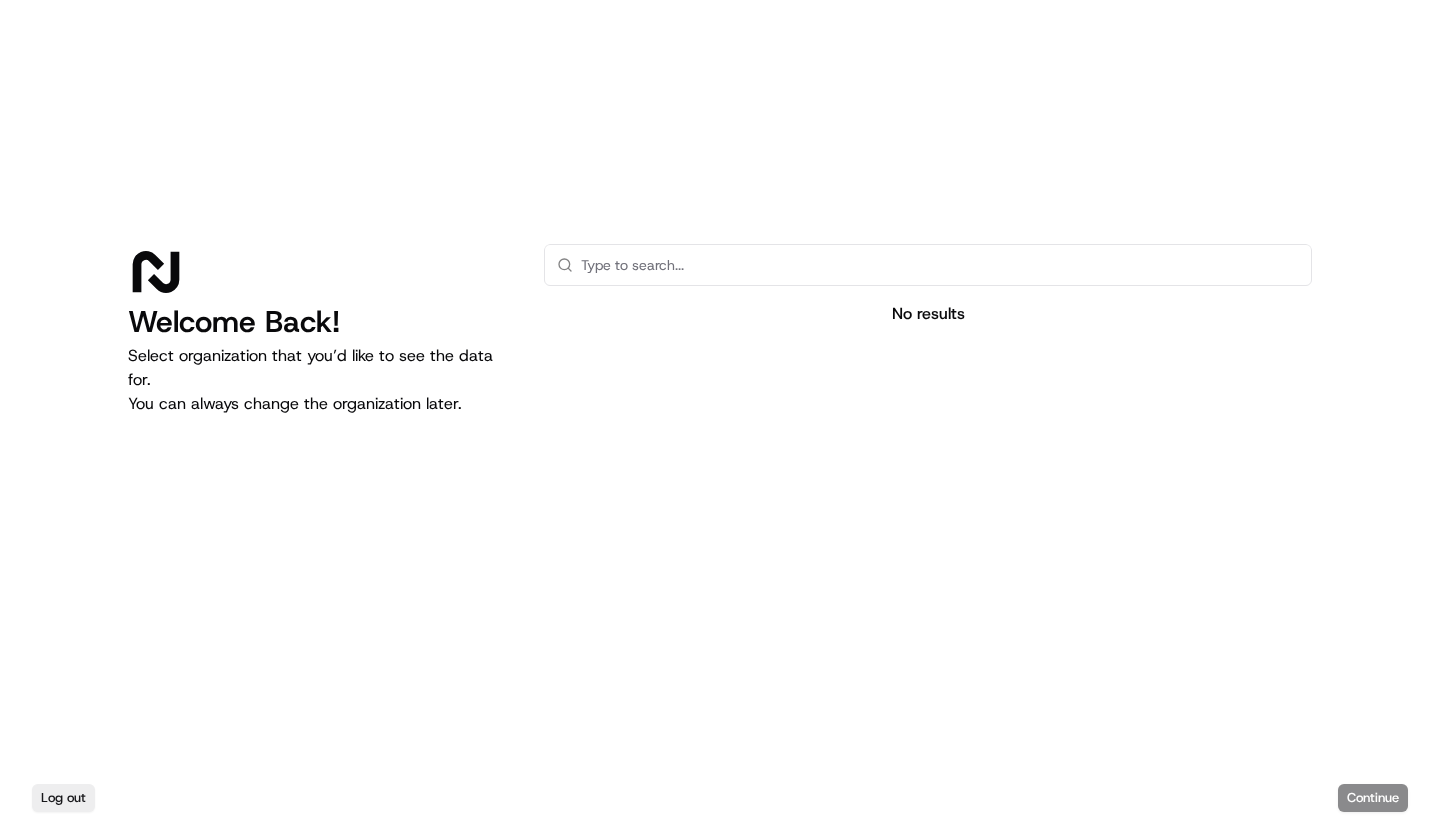 click on "Log out Continue" at bounding box center [720, 798] 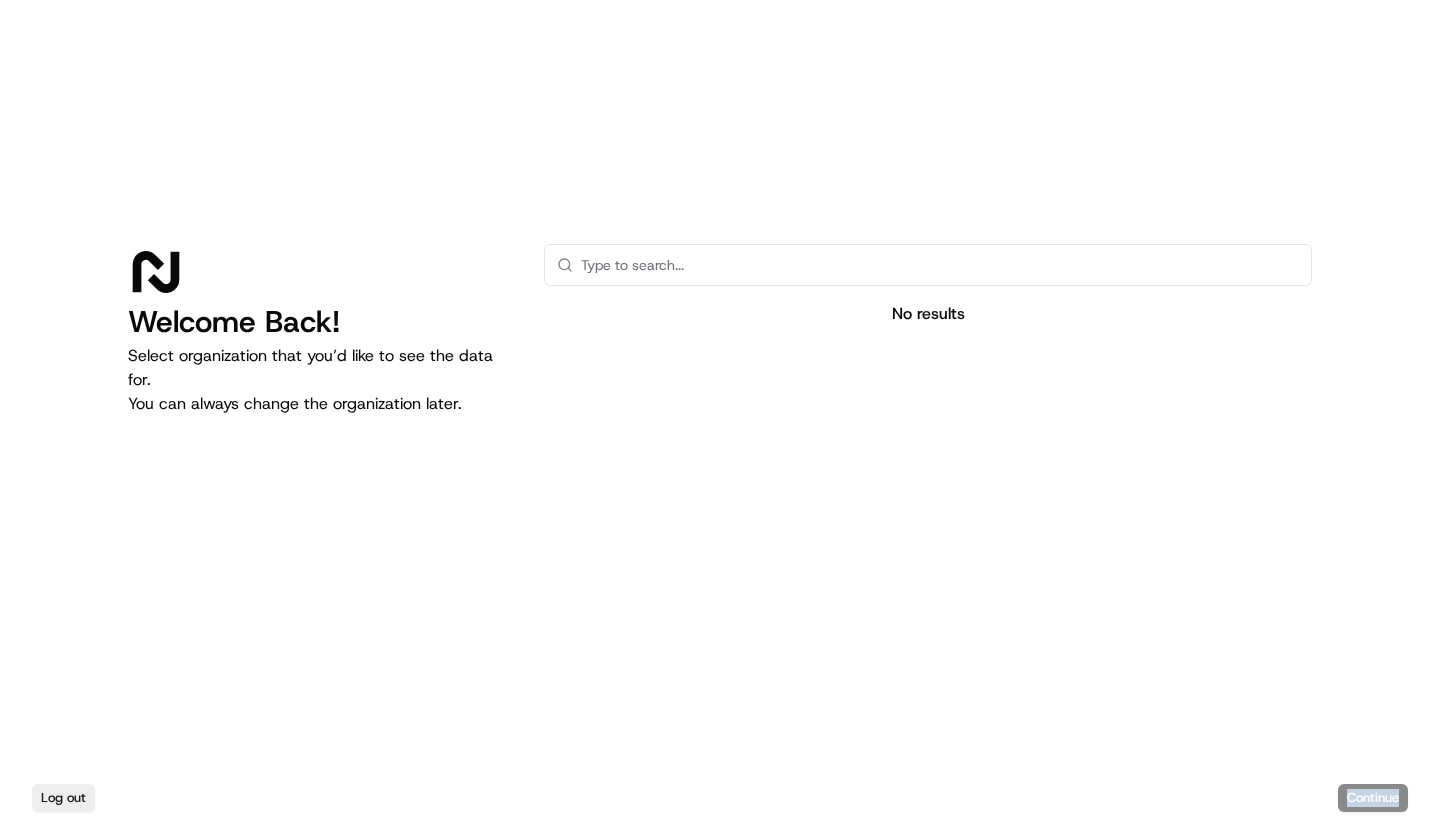 click on "Log out Continue" at bounding box center [720, 798] 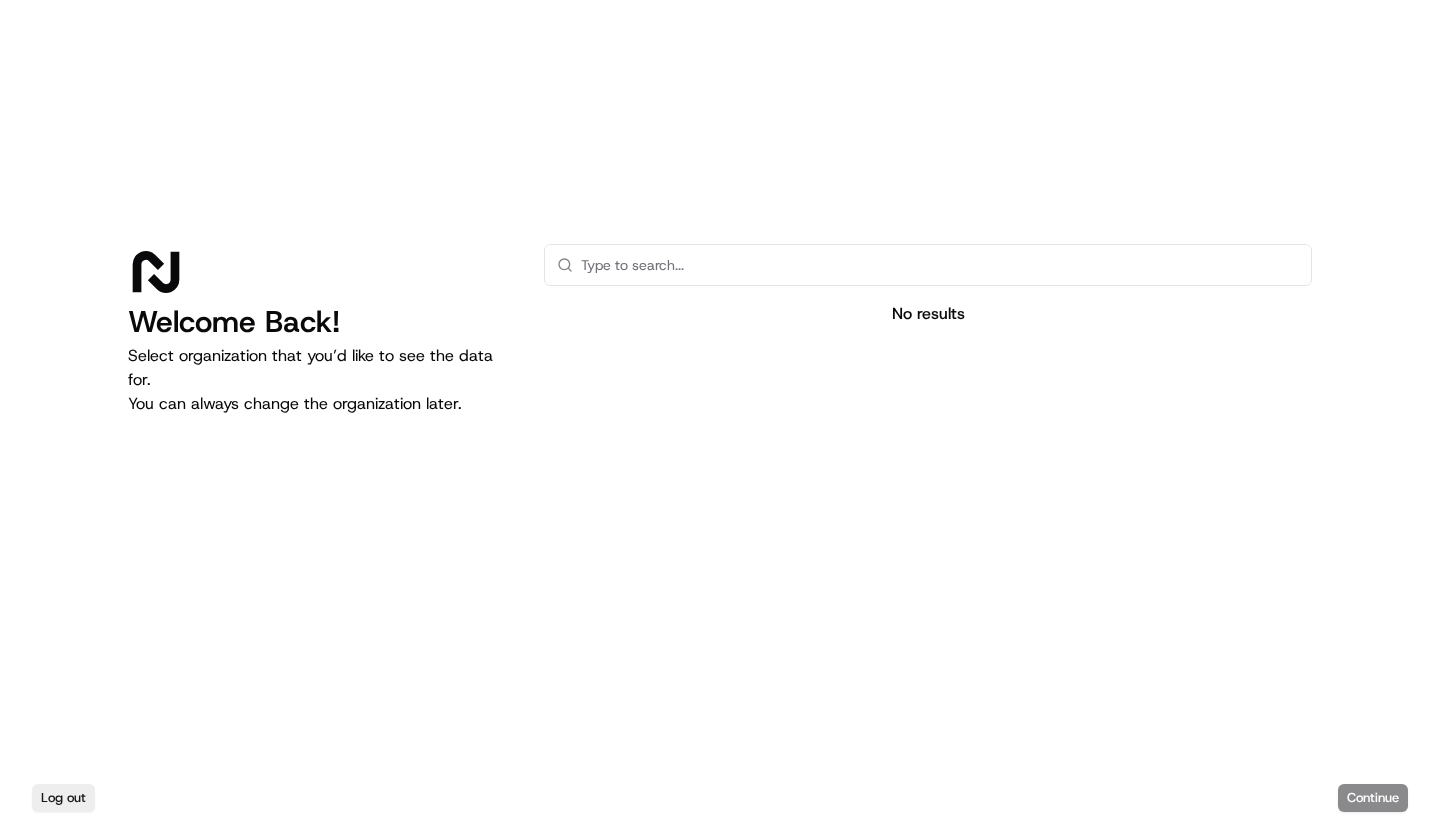 click on "Welcome Back! Select organization that you’d like to see the data for.    You can always change the organization later. No results" at bounding box center (720, 388) 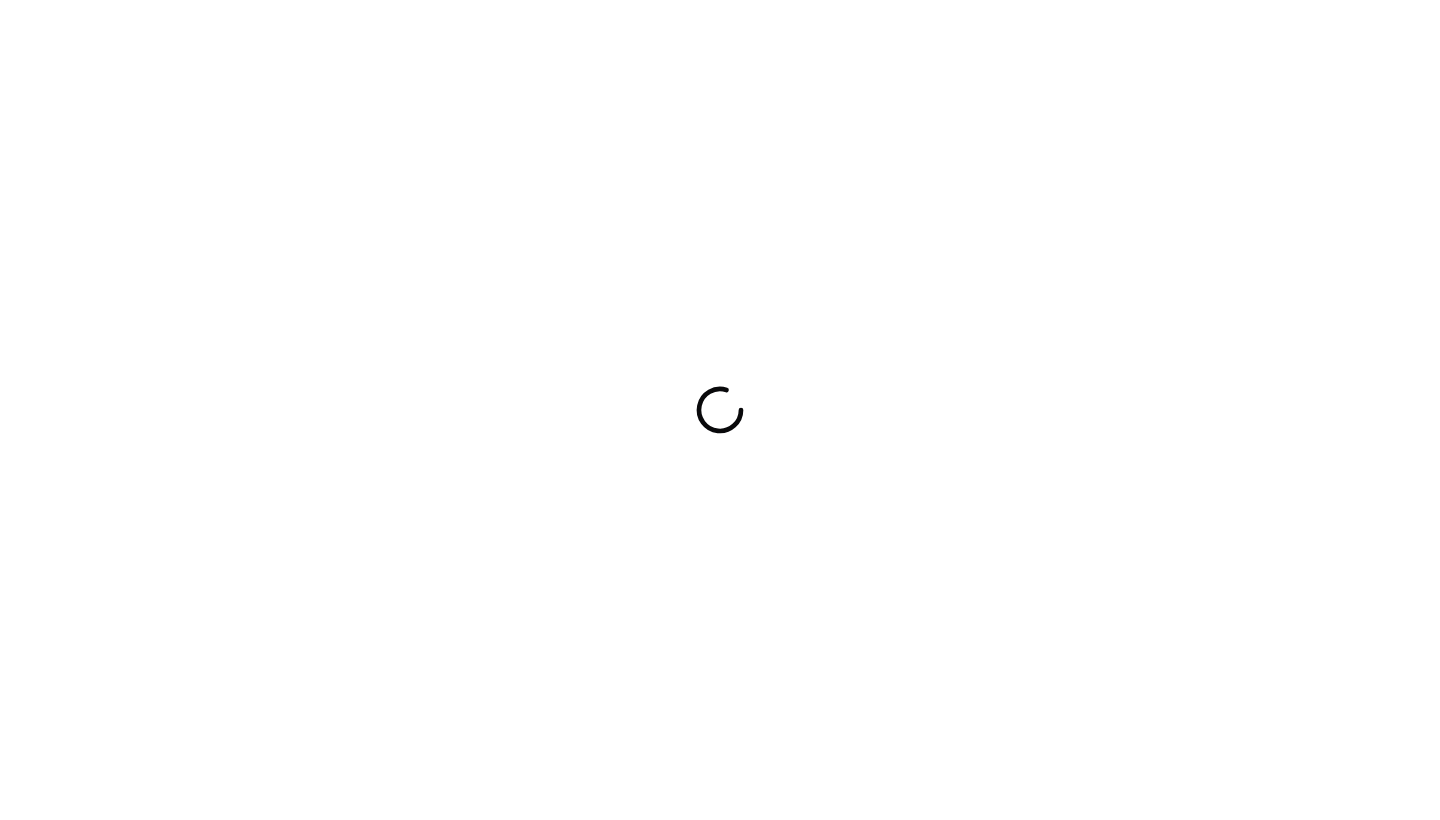 scroll, scrollTop: 0, scrollLeft: 0, axis: both 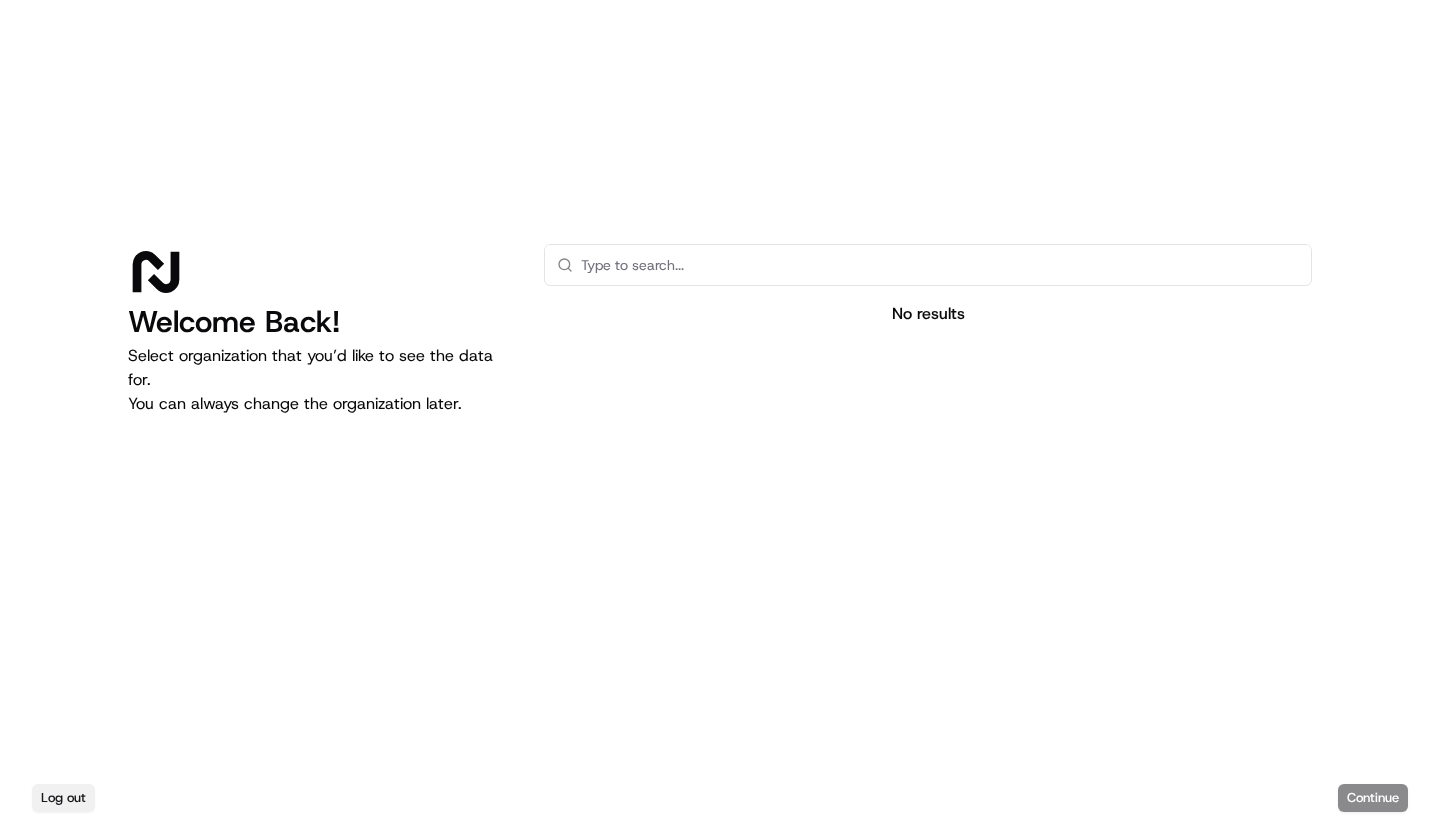 click on "Log out" at bounding box center [63, 798] 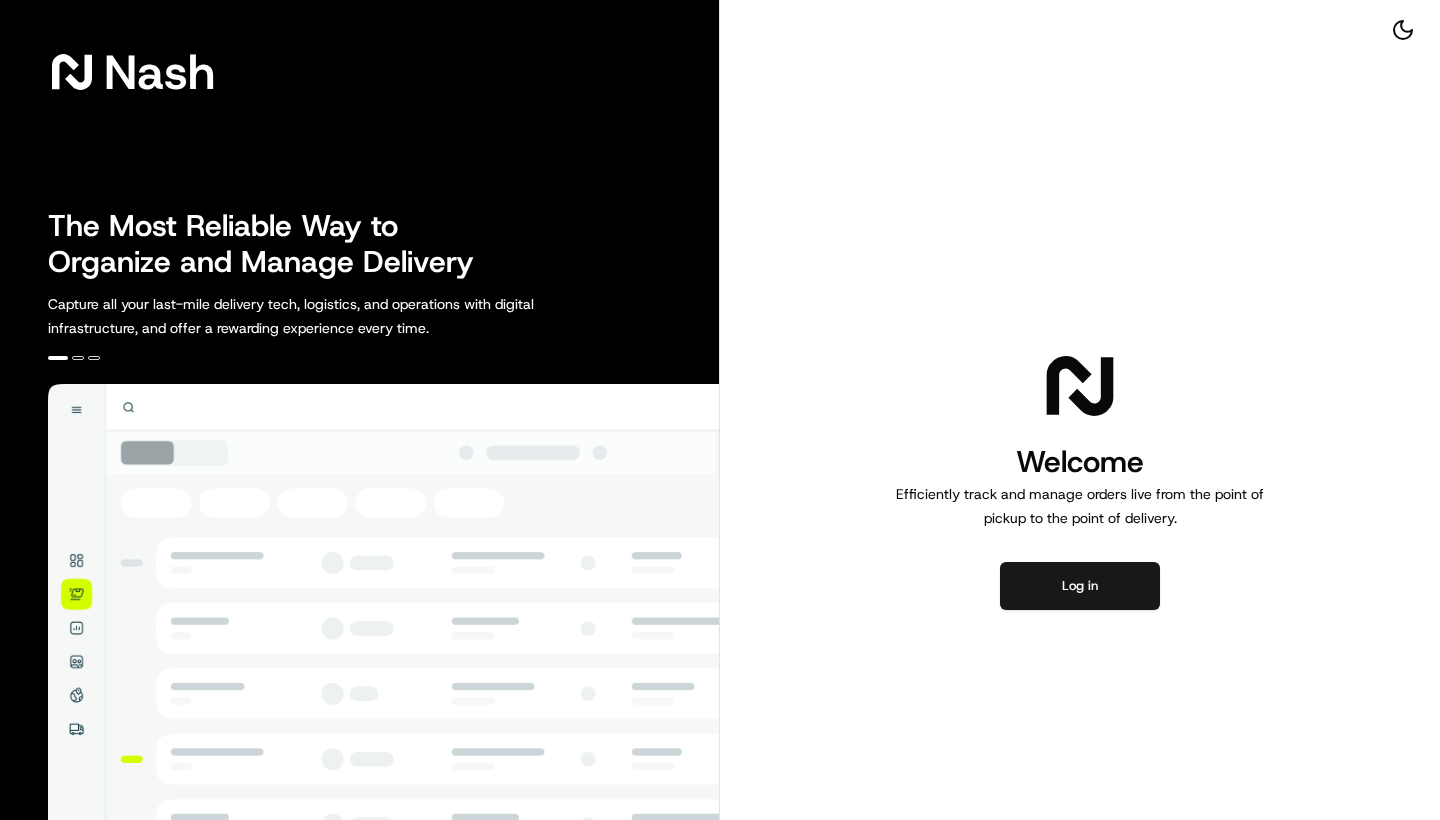 scroll, scrollTop: 0, scrollLeft: 0, axis: both 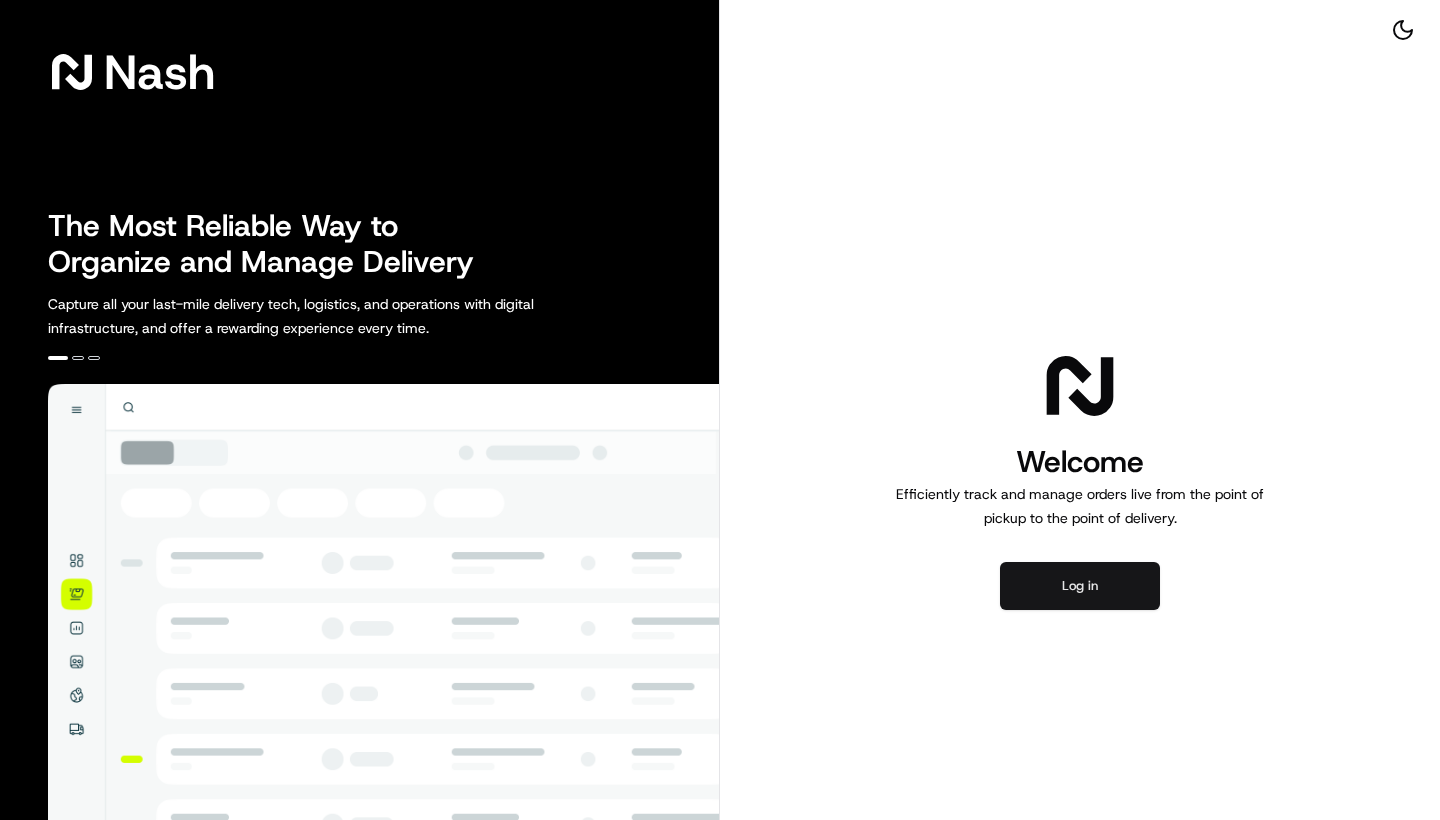 click on "Log in" at bounding box center [1080, 586] 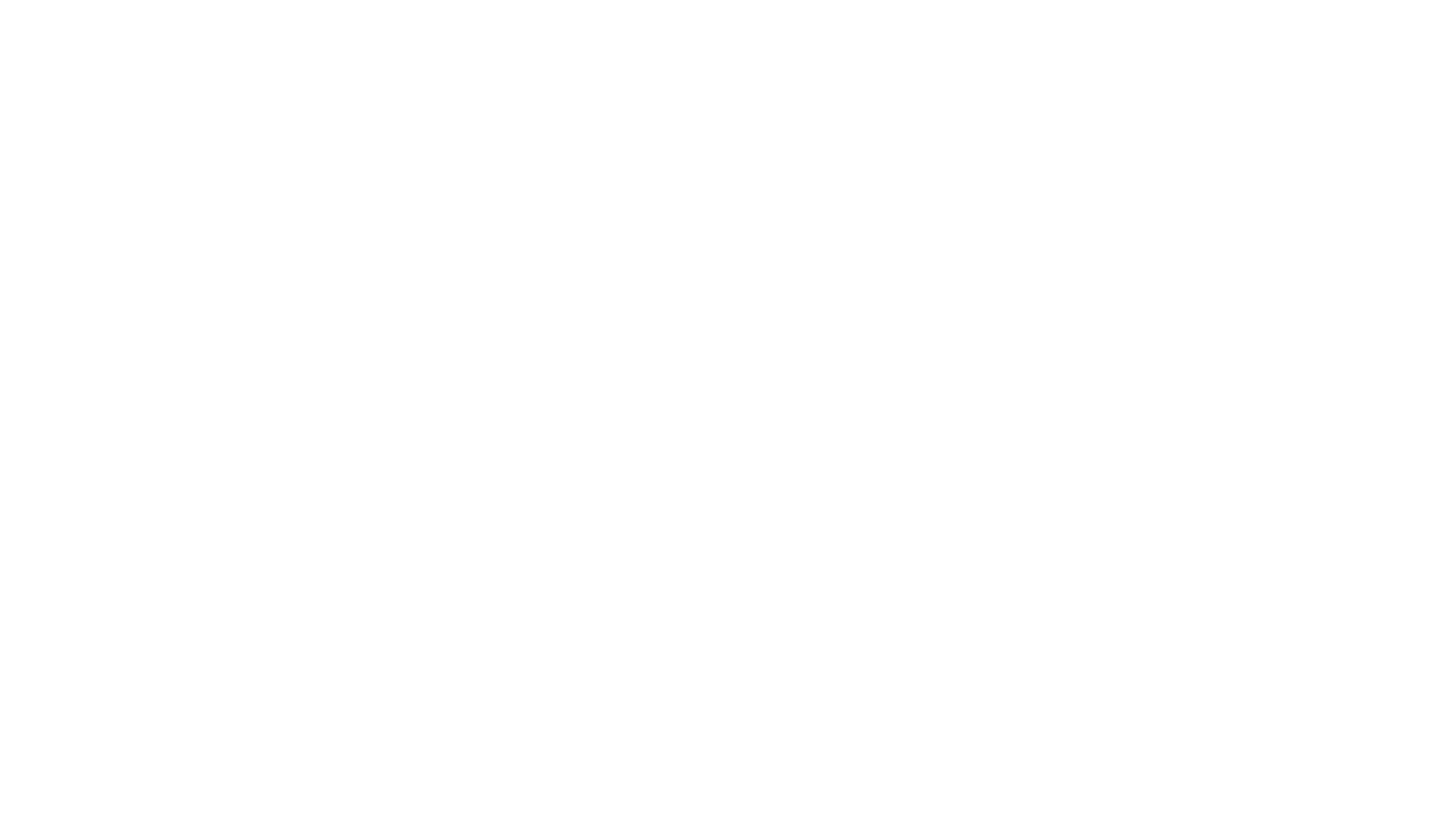 scroll, scrollTop: 0, scrollLeft: 0, axis: both 